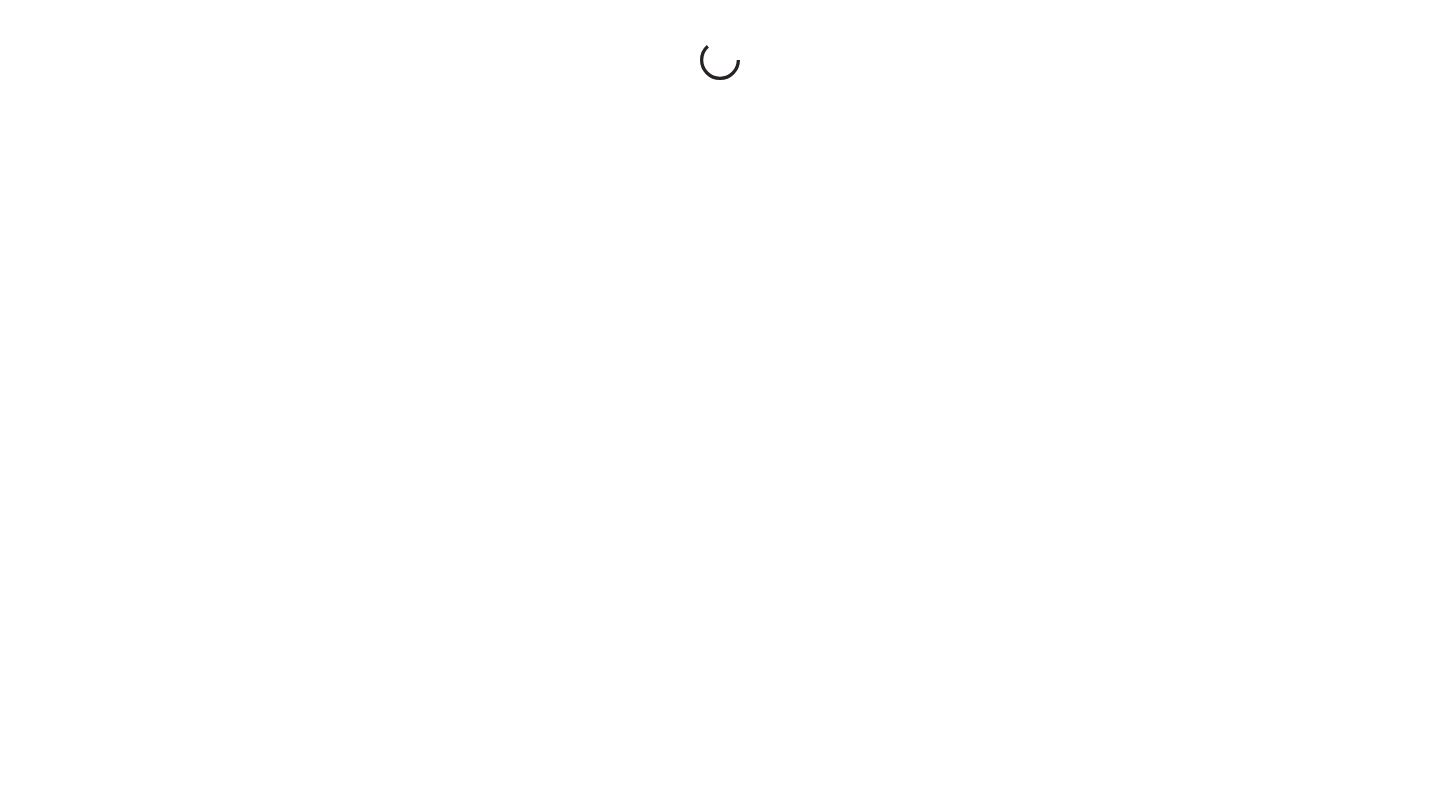 scroll, scrollTop: 0, scrollLeft: 0, axis: both 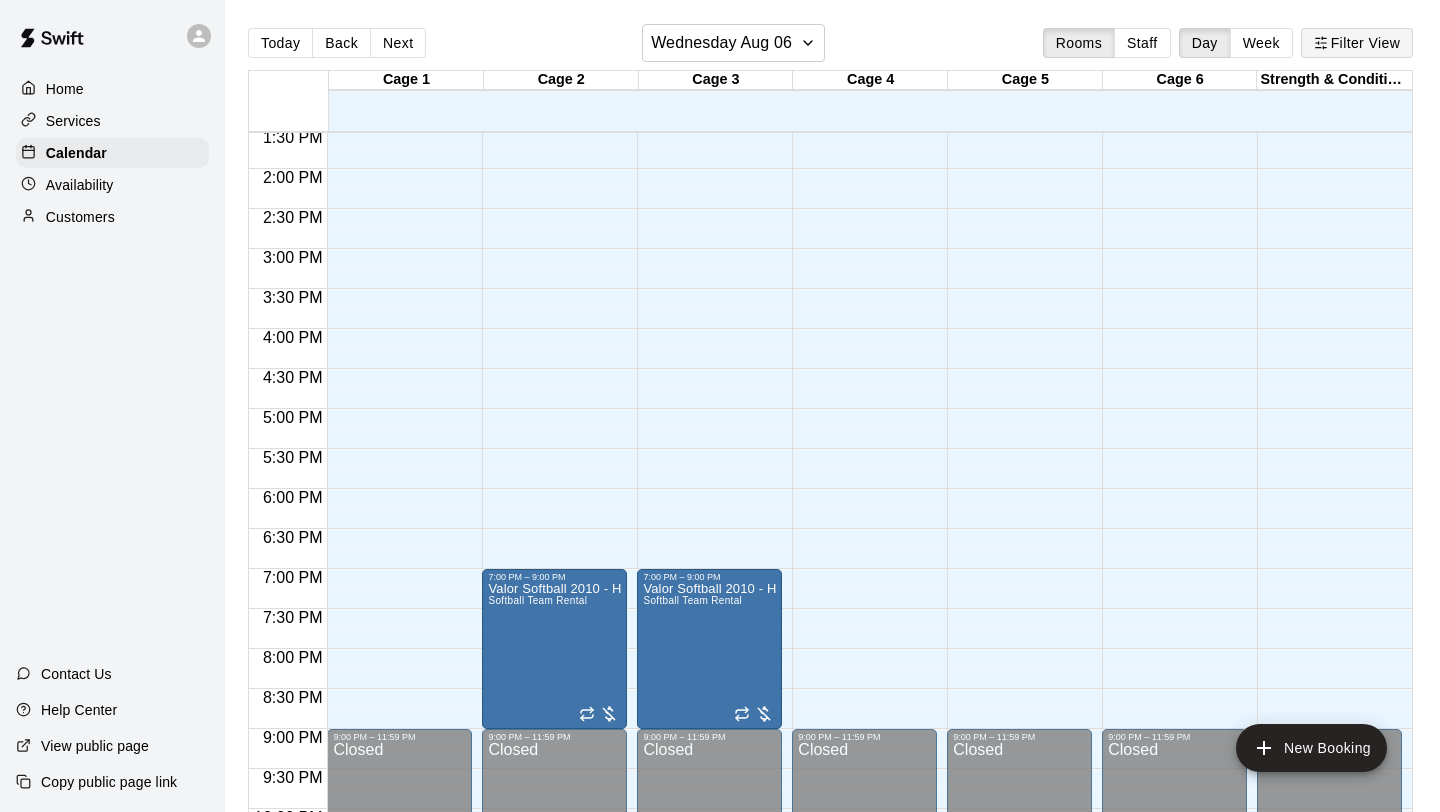 click 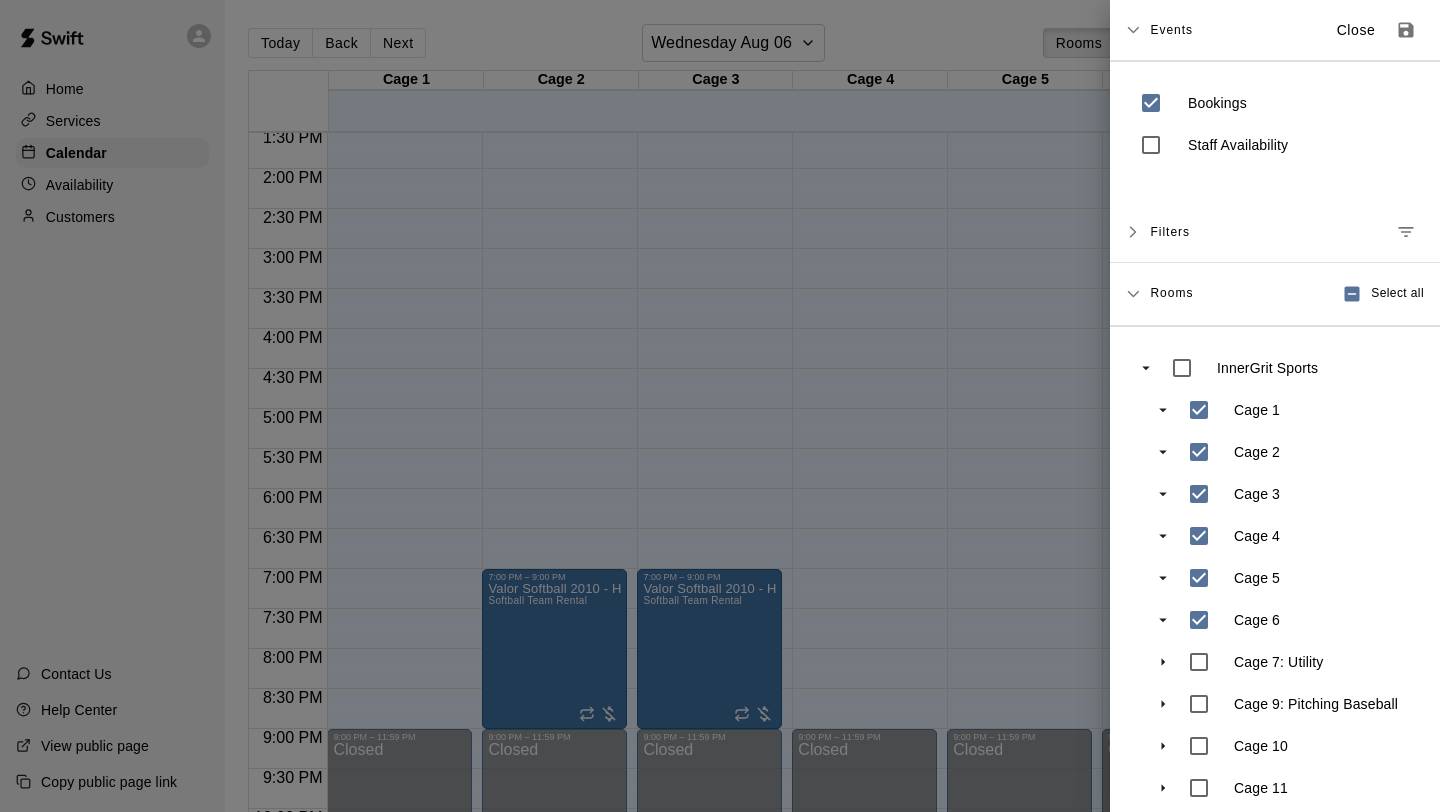 scroll, scrollTop: 101, scrollLeft: 0, axis: vertical 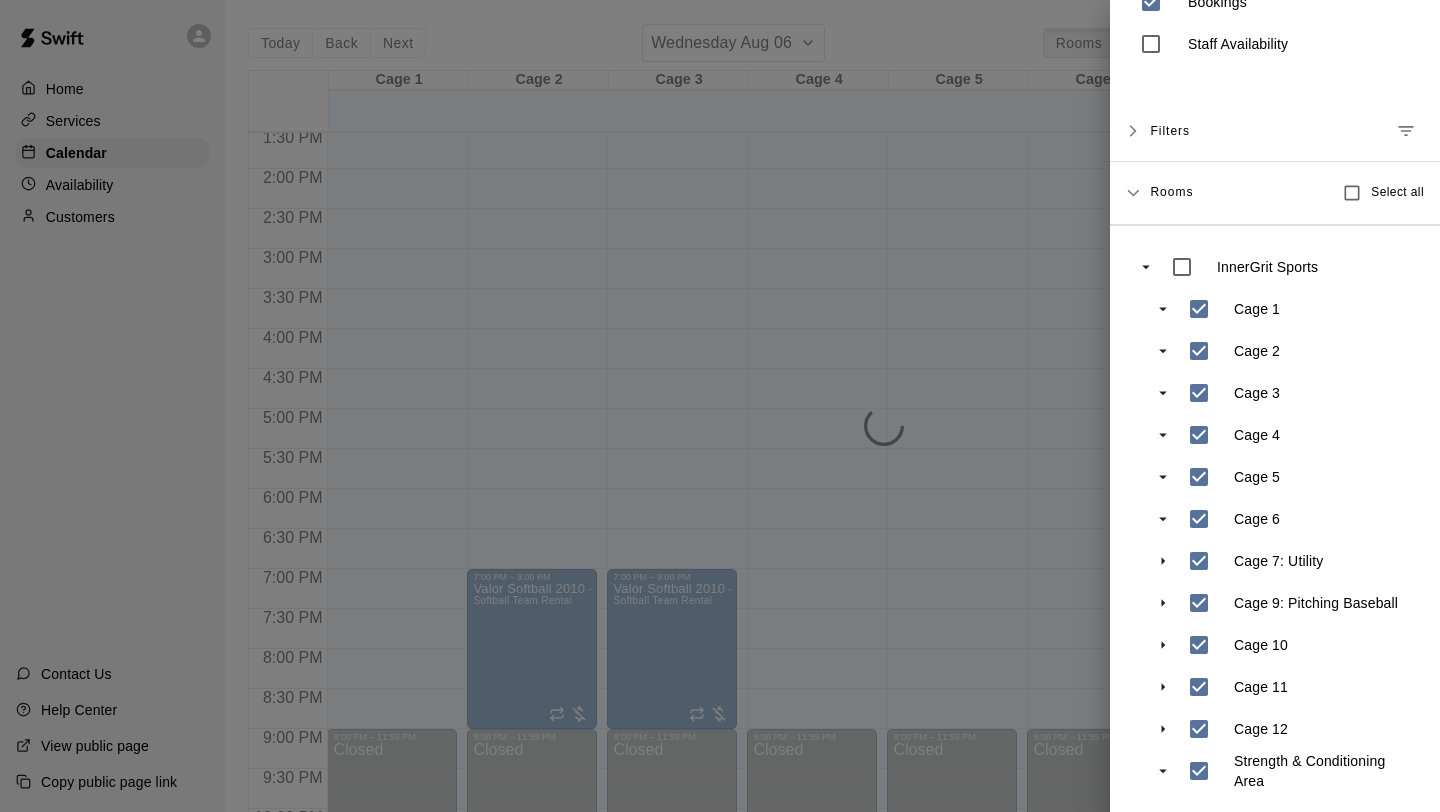 click on "InnerGrit Sports Cage 1 Cage 2 Cage 3 Cage 4 Cage 5 Cage 6 Cage 7: Utility Cage 9: Pitching Baseball Cage 10 Cage 11 Cage 12 Strength & Conditioning Area" at bounding box center [1275, 519] 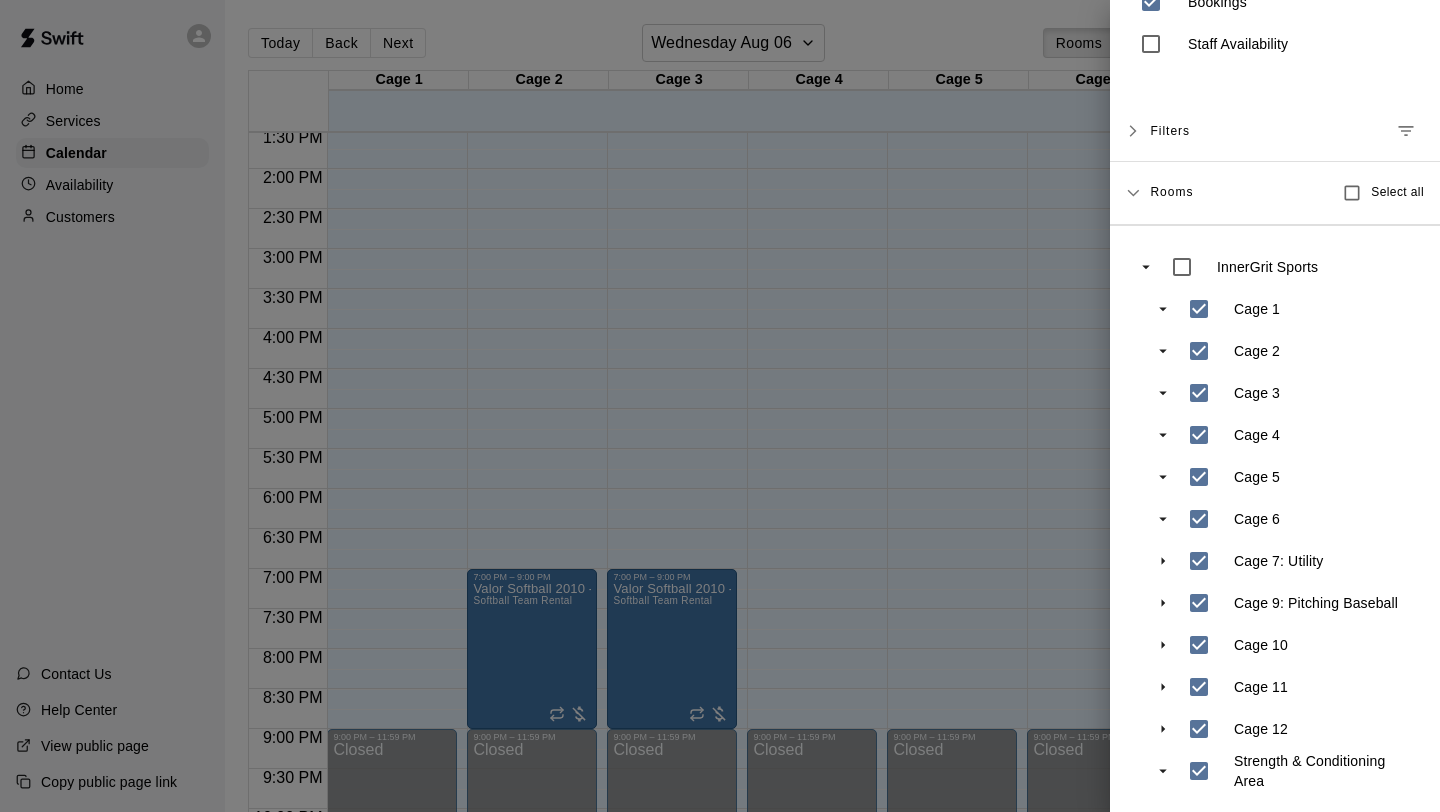 click at bounding box center (720, 406) 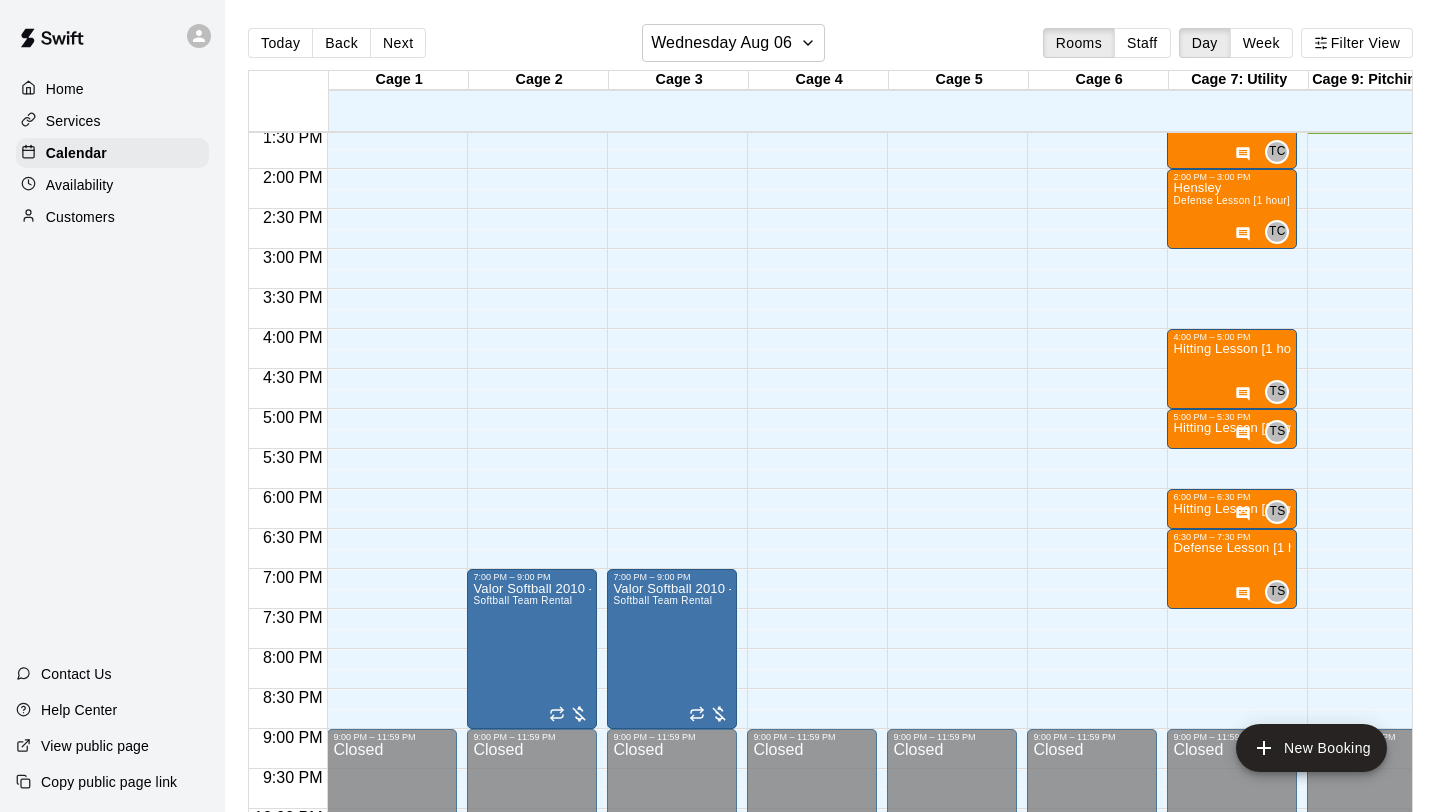 scroll, scrollTop: 1084, scrollLeft: 44, axis: both 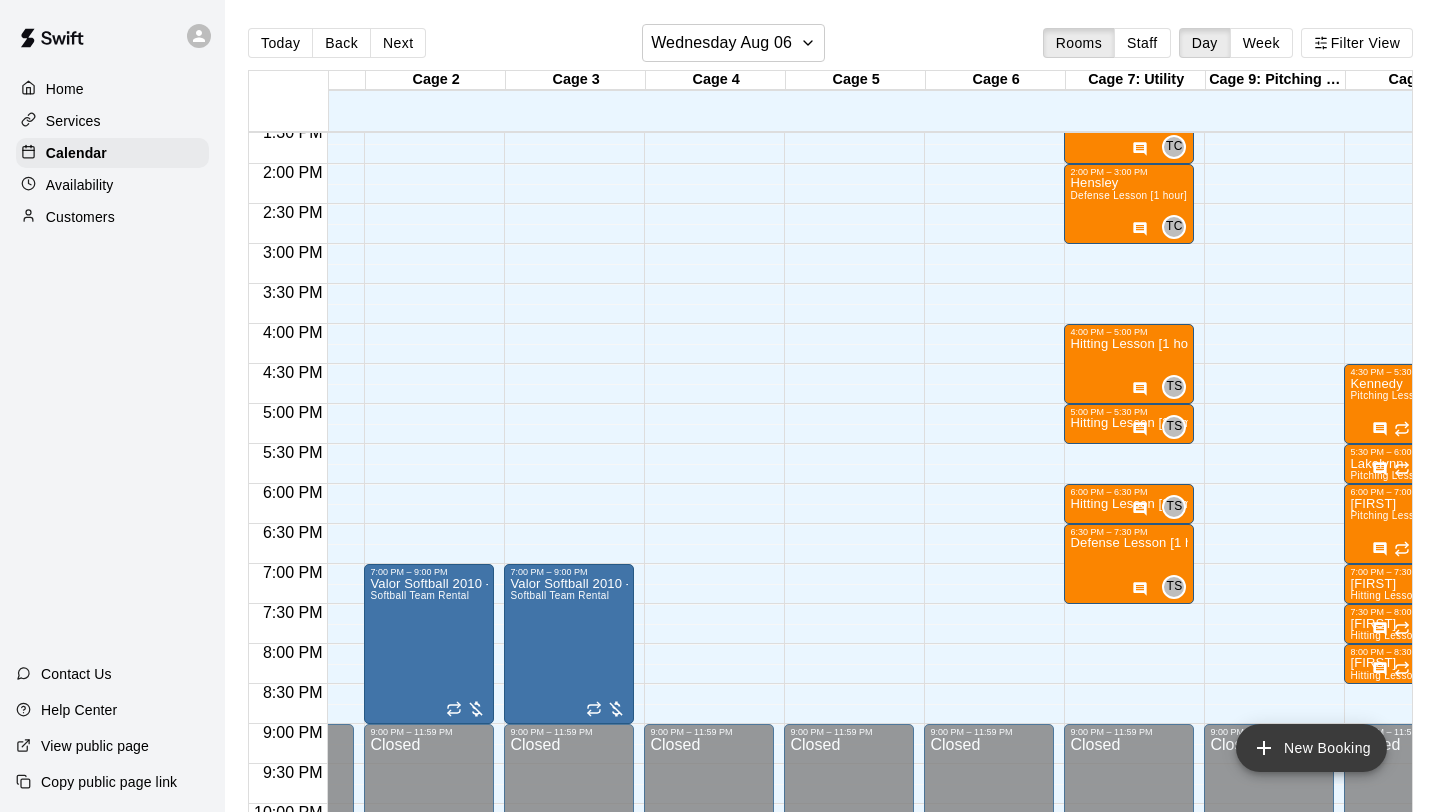 click on "New Booking" at bounding box center (1311, 748) 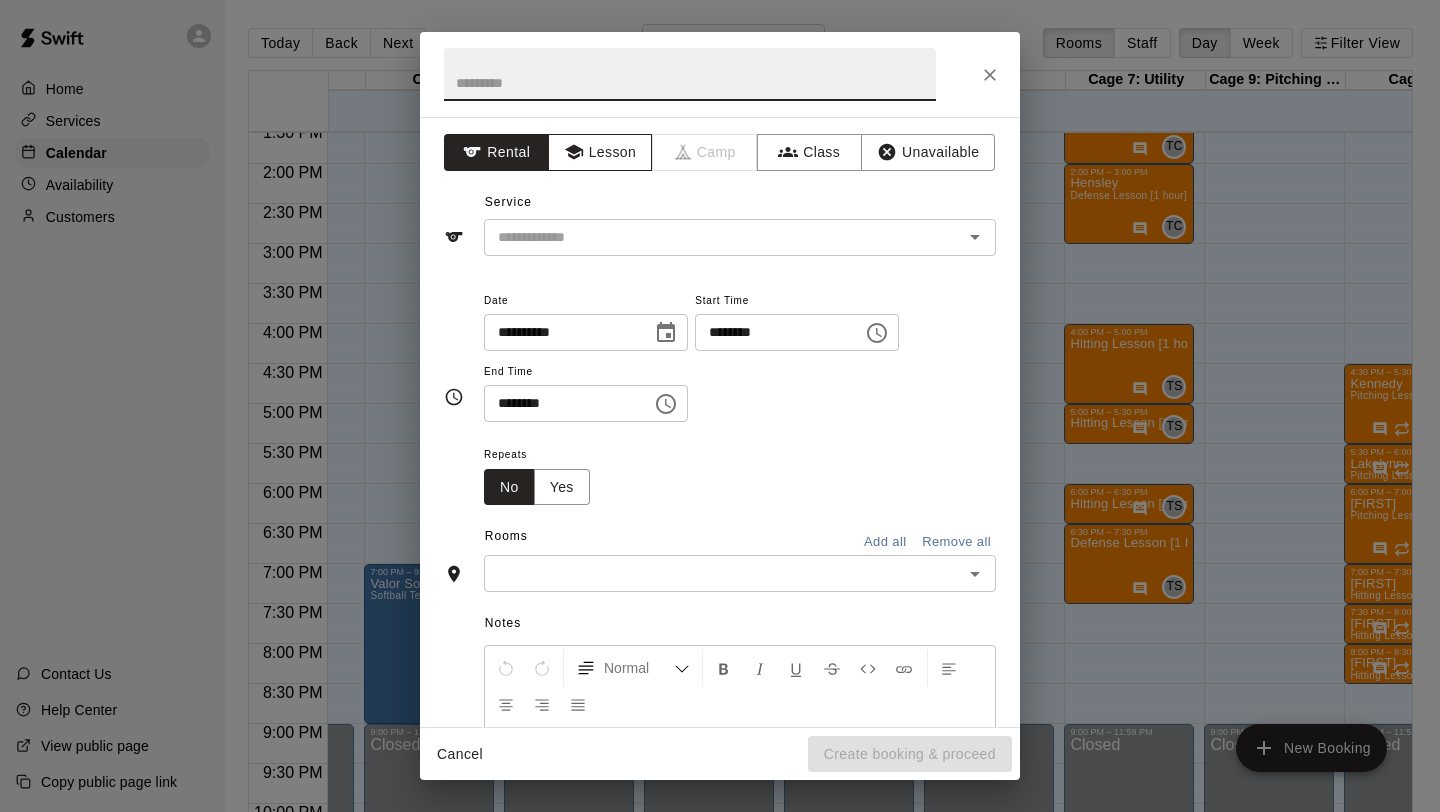 click on "Lesson" at bounding box center [600, 152] 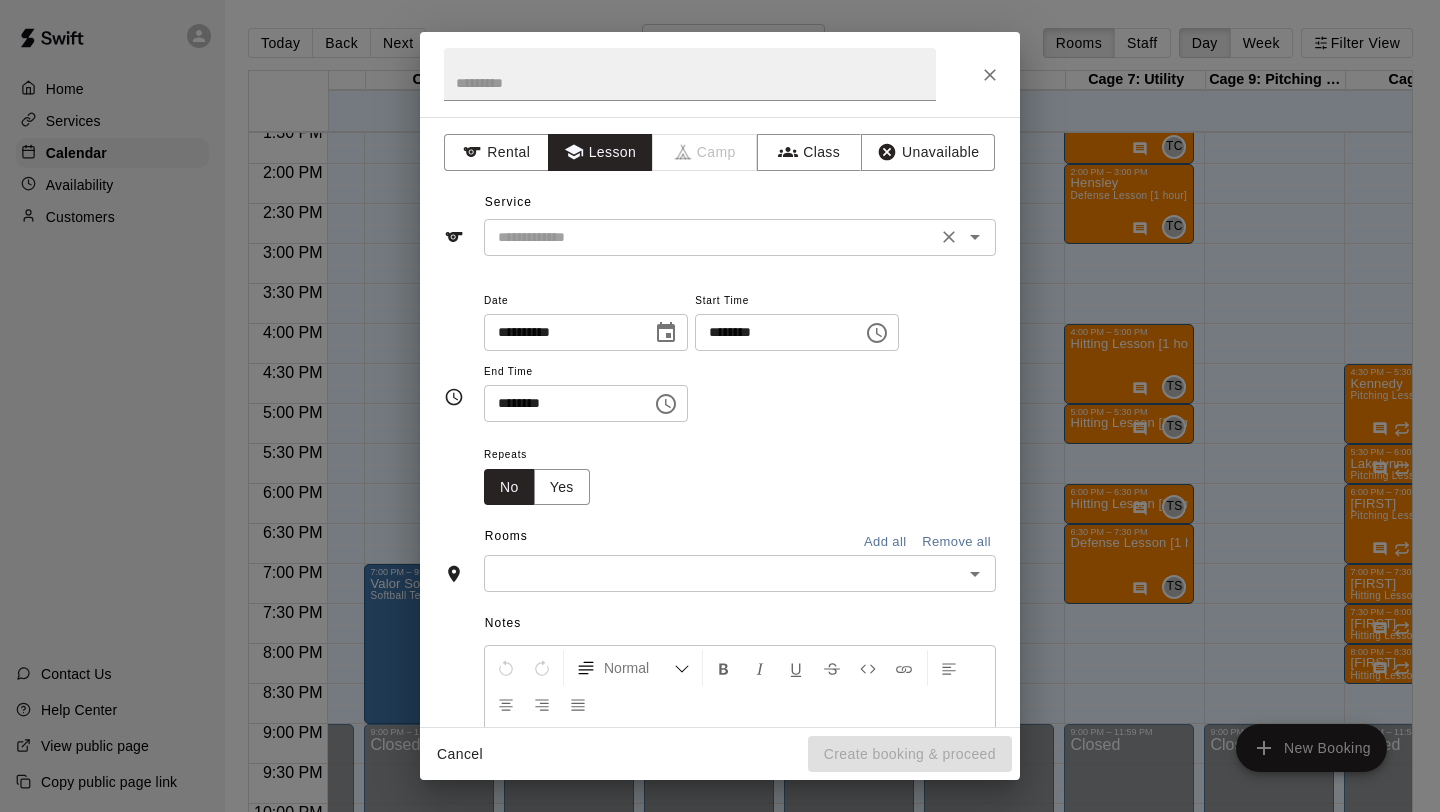 click at bounding box center [710, 237] 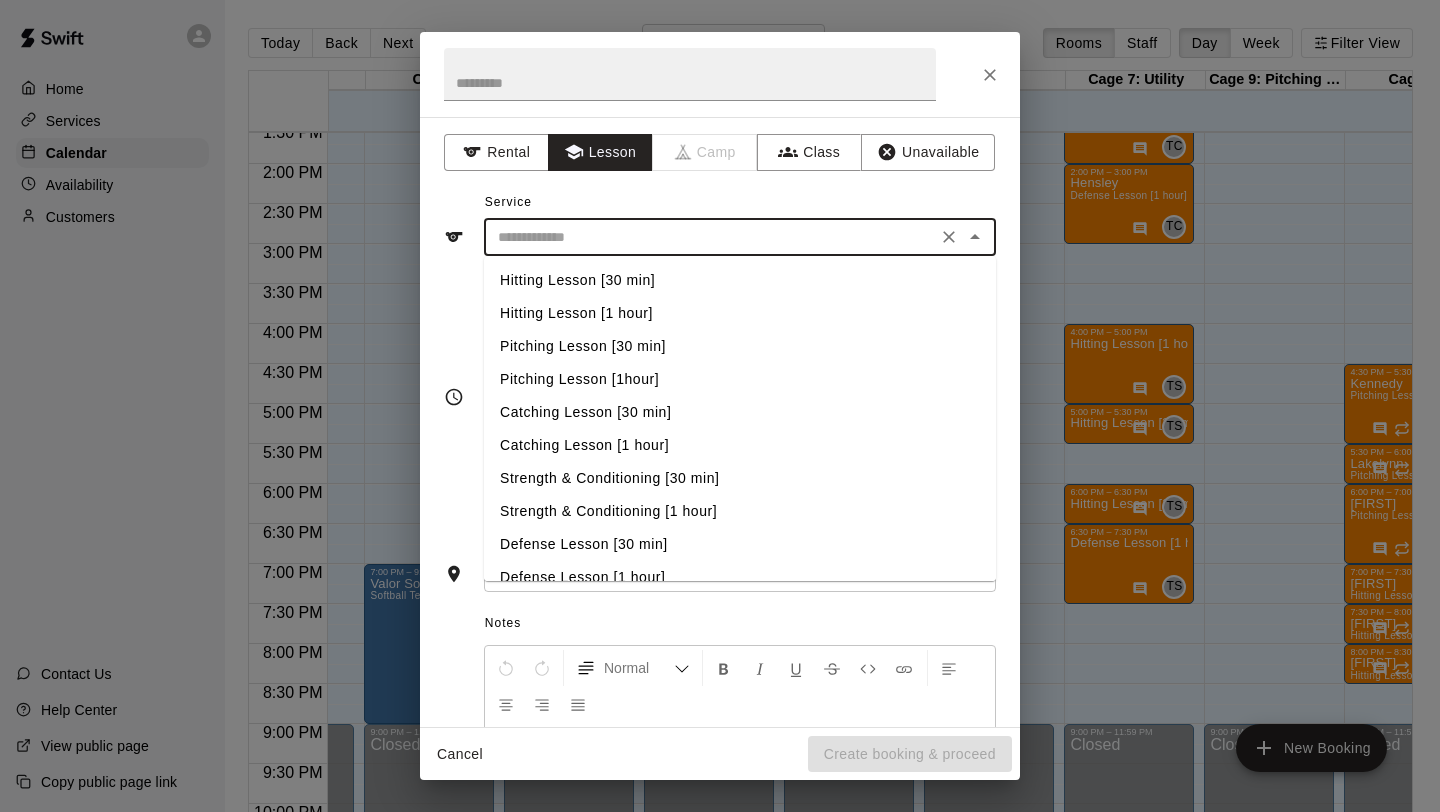 click on "Pitching Lesson [30 min]" at bounding box center [740, 346] 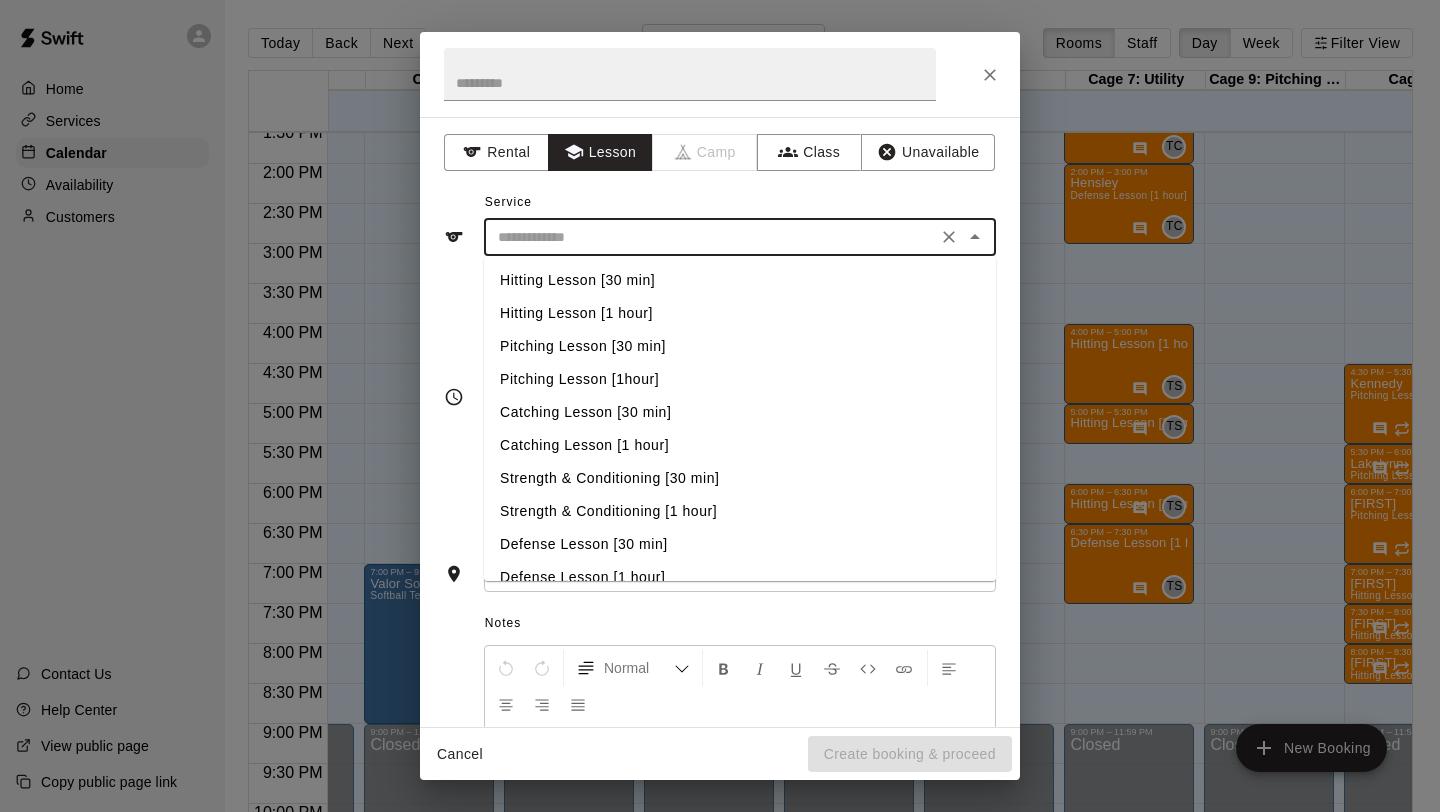 type on "**********" 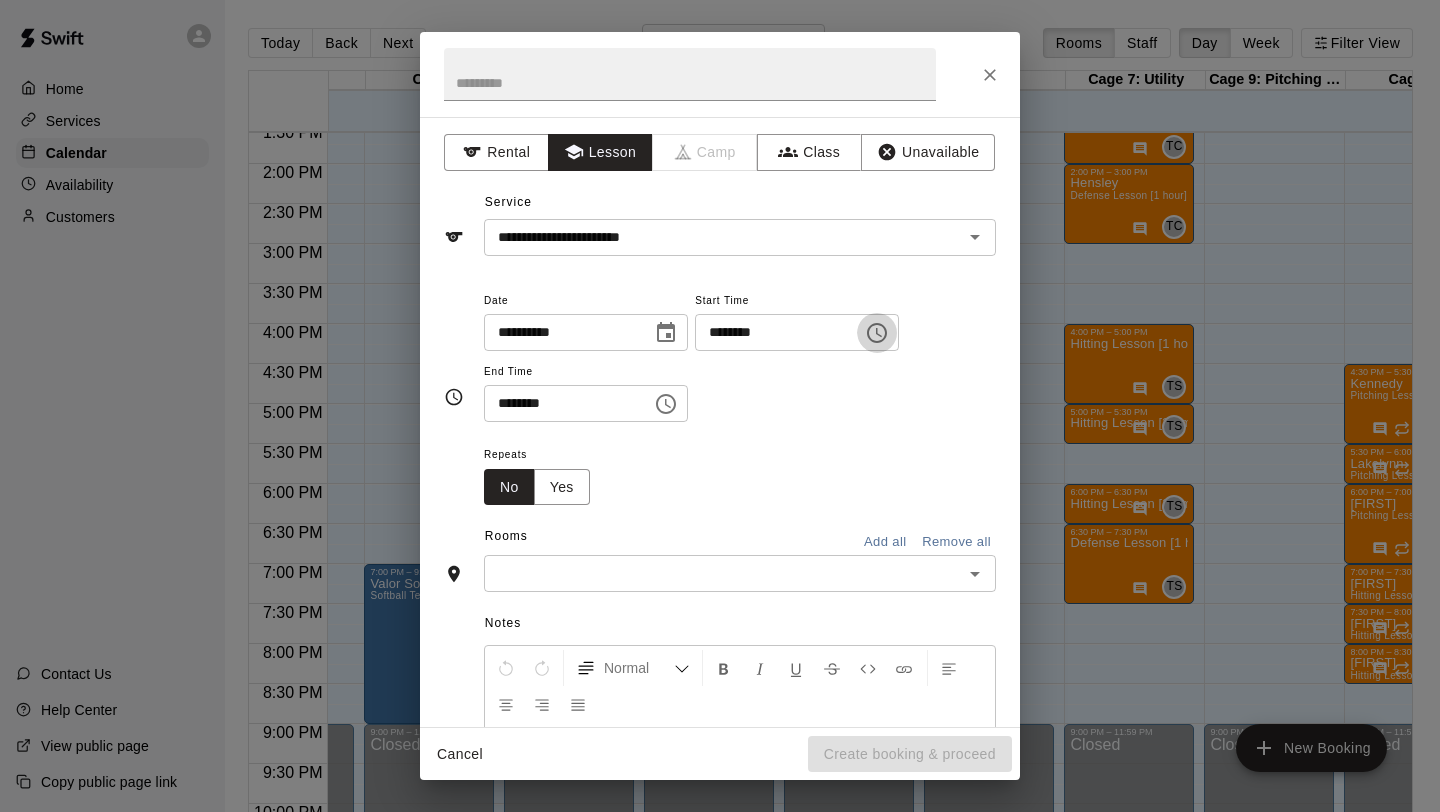 click 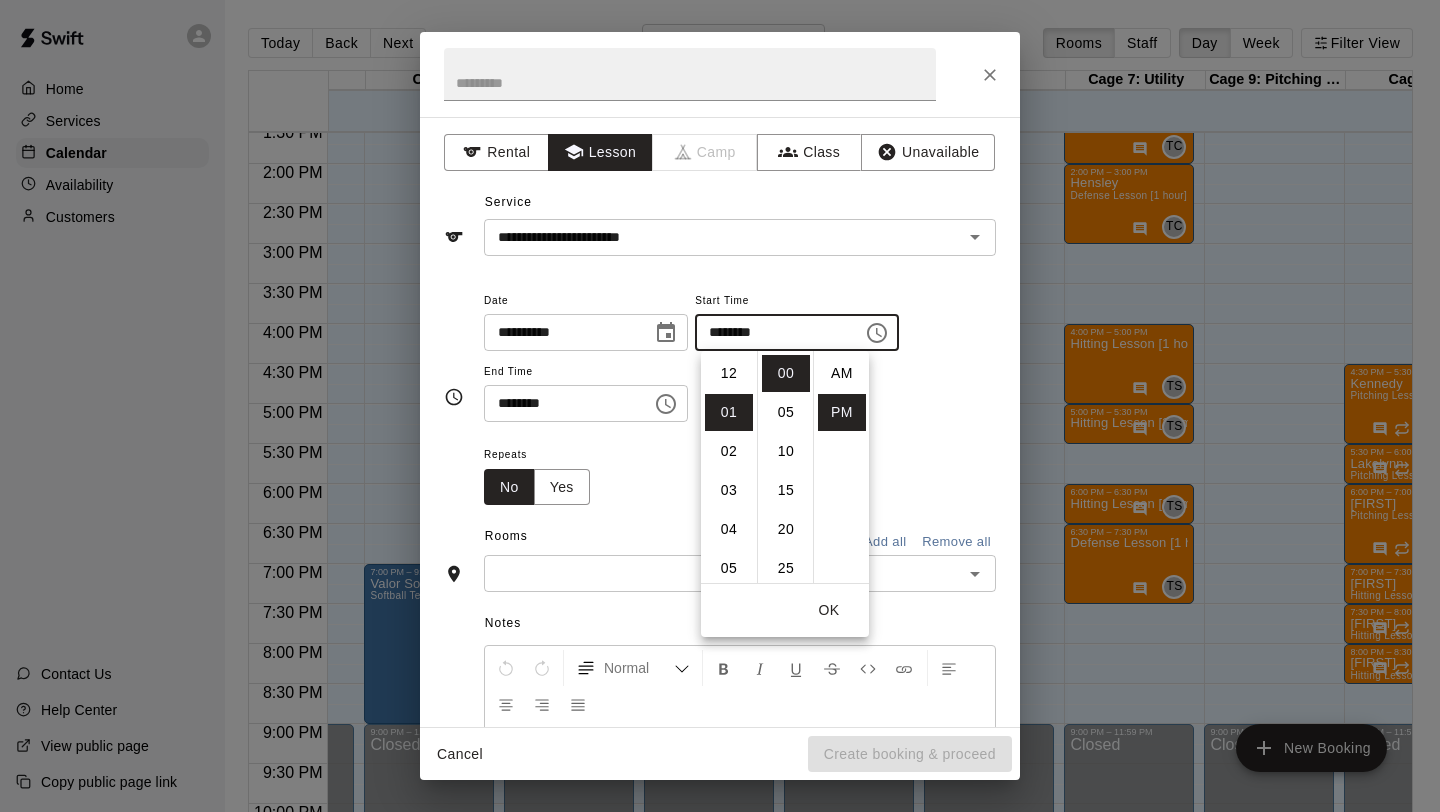 scroll, scrollTop: 39, scrollLeft: 0, axis: vertical 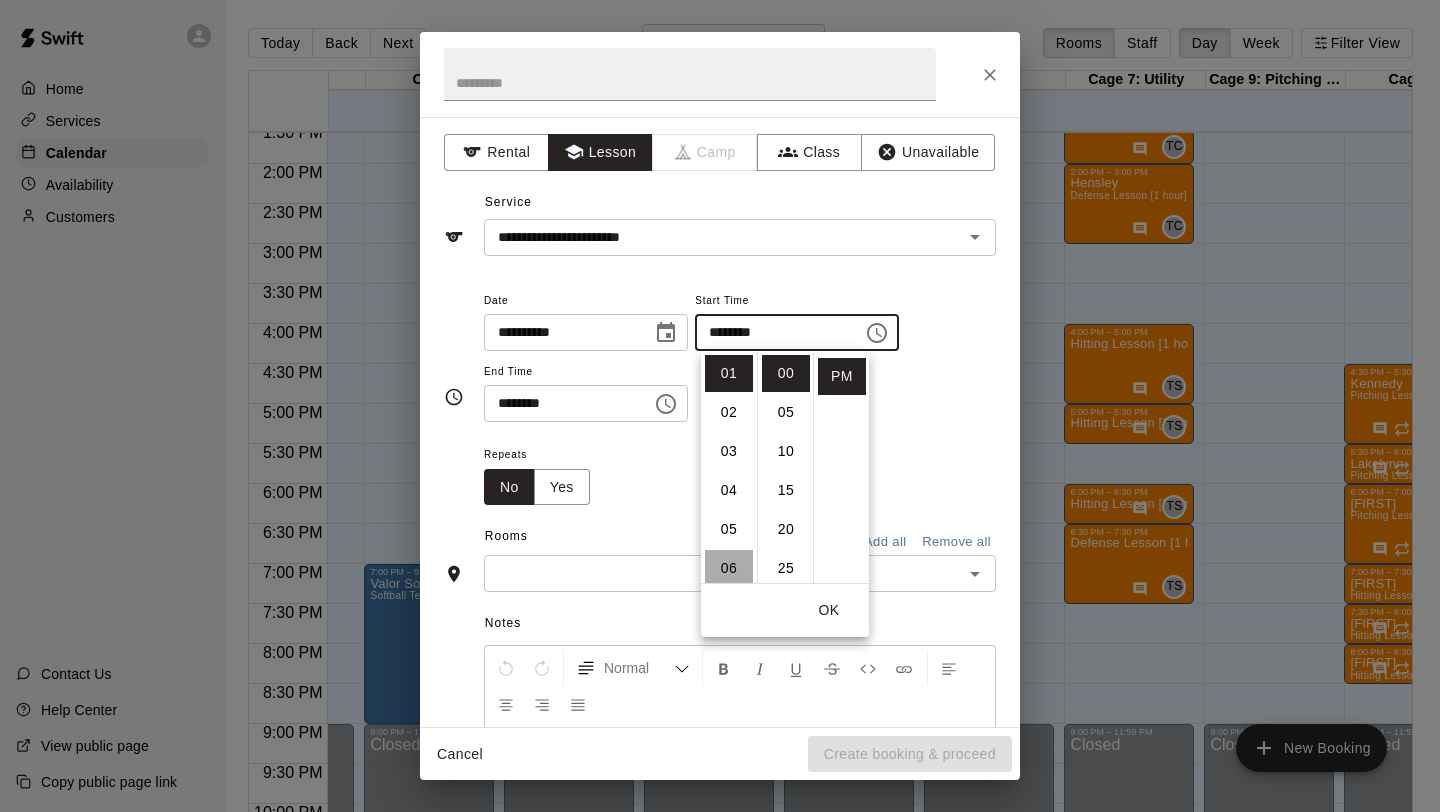 click on "06" at bounding box center [729, 568] 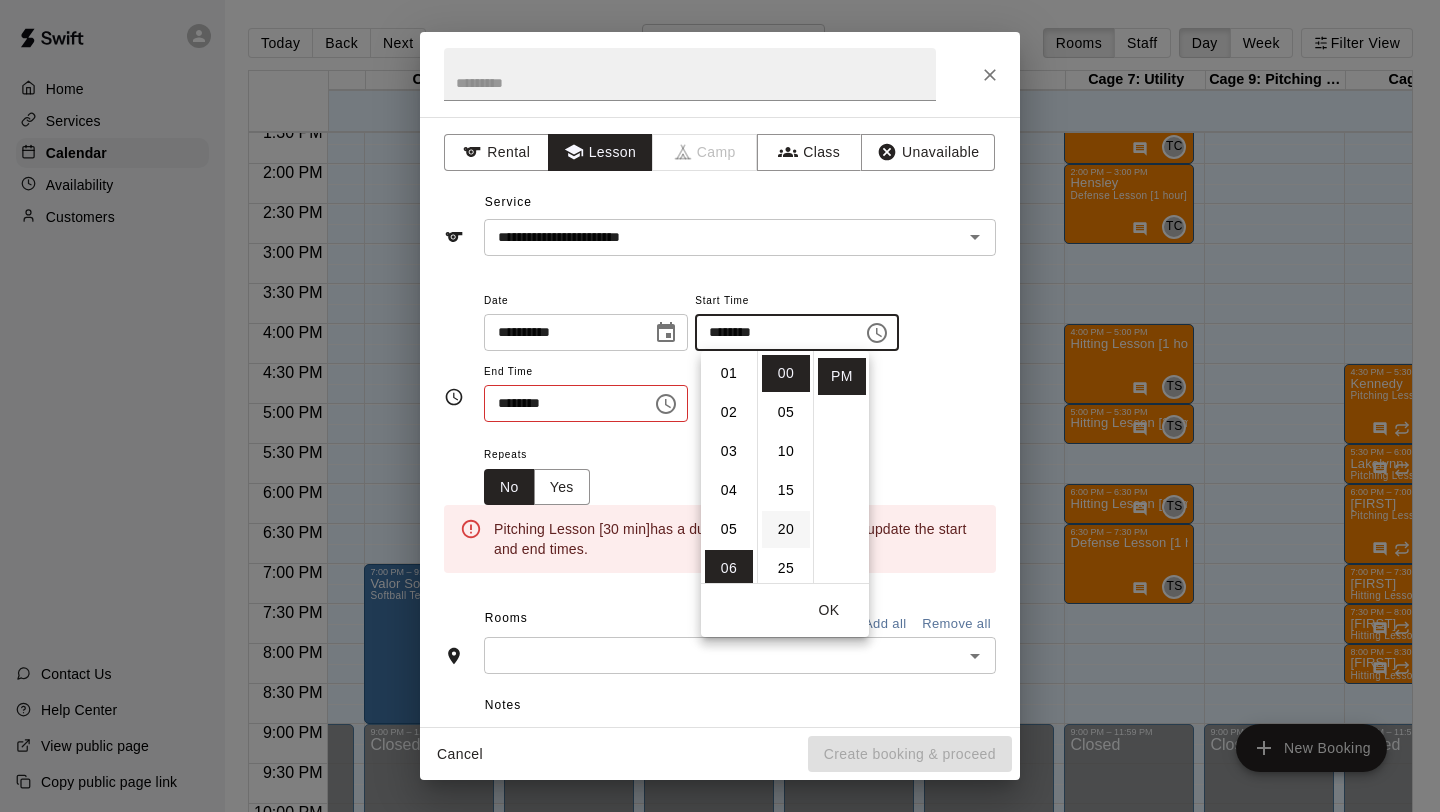 scroll, scrollTop: 234, scrollLeft: 0, axis: vertical 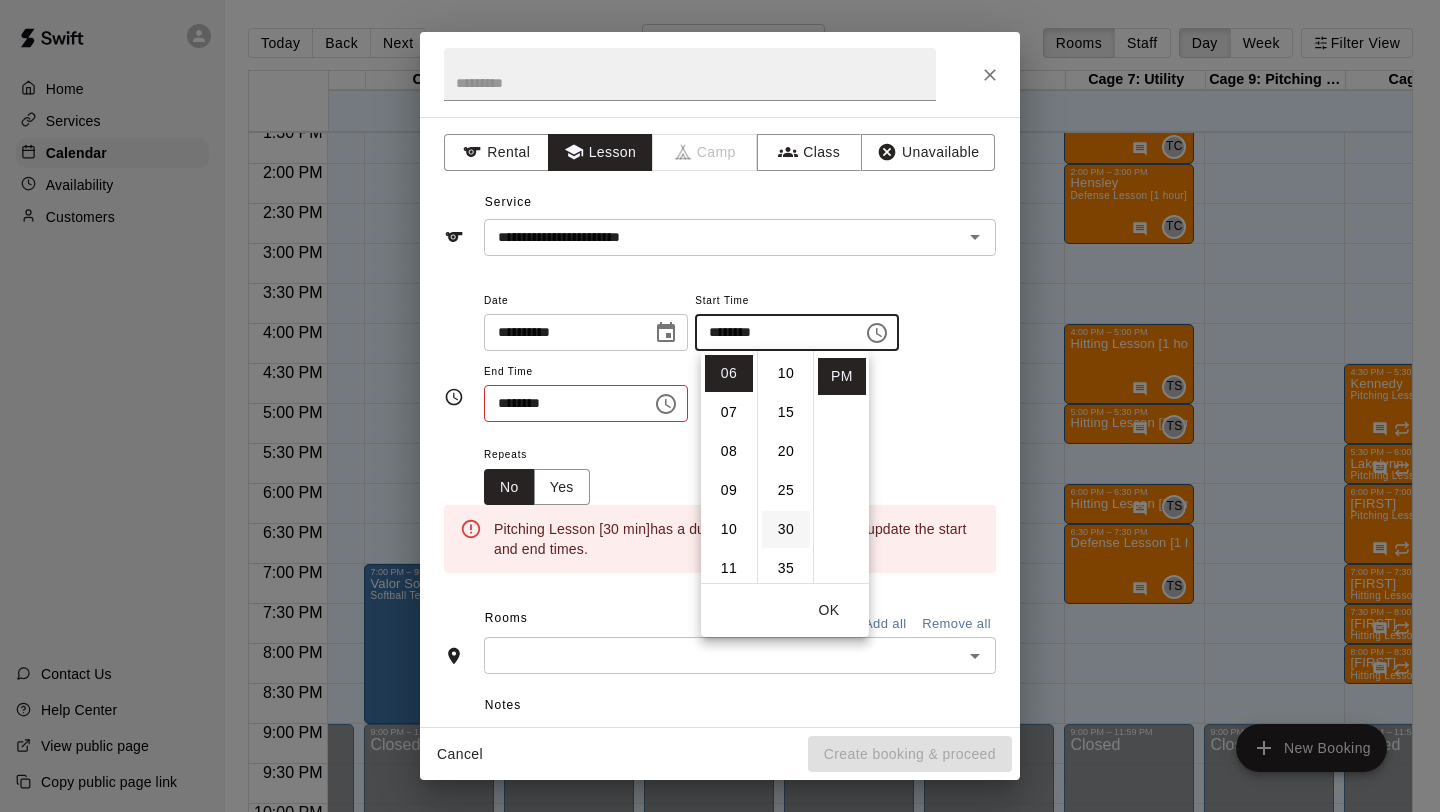 click on "30" at bounding box center (786, 529) 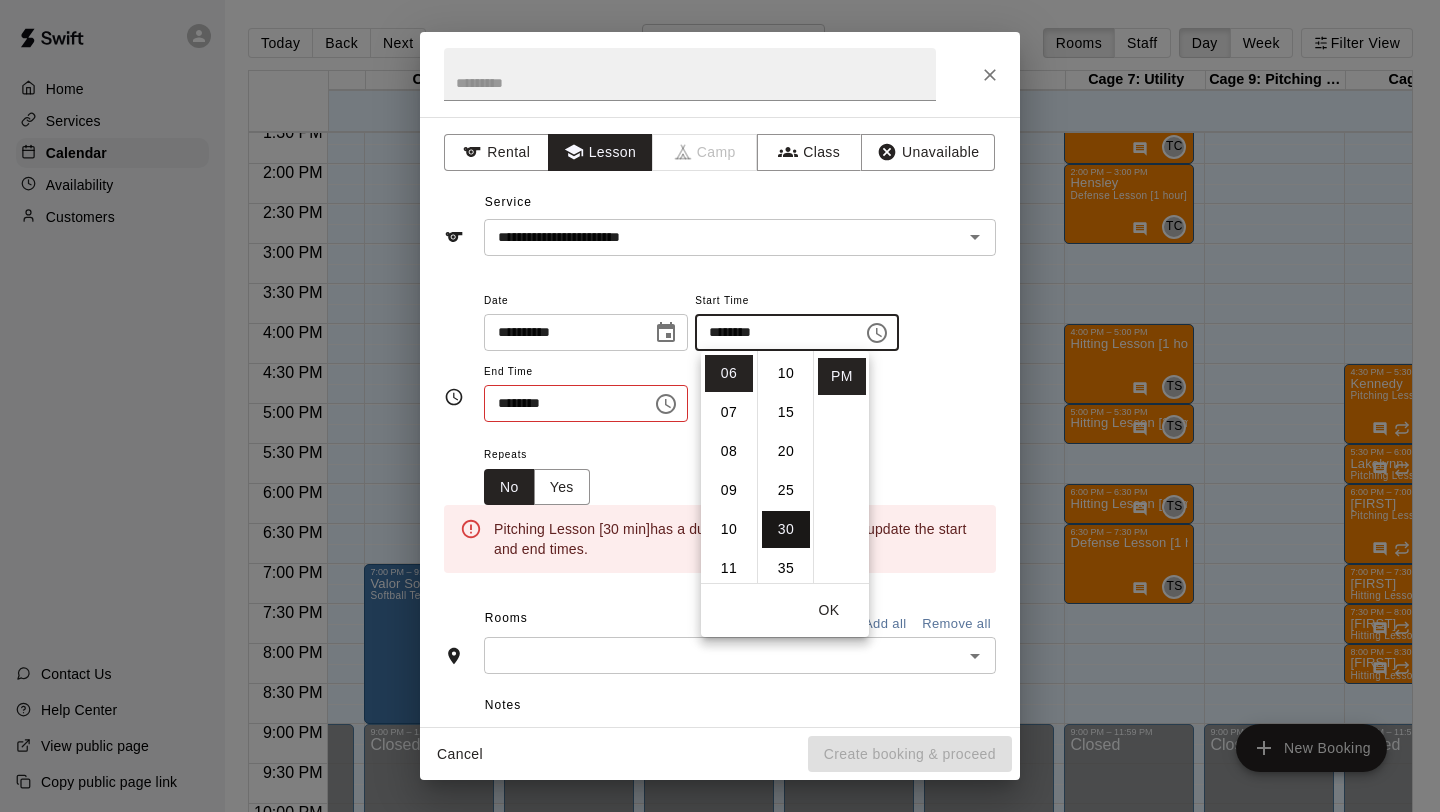 scroll, scrollTop: 234, scrollLeft: 0, axis: vertical 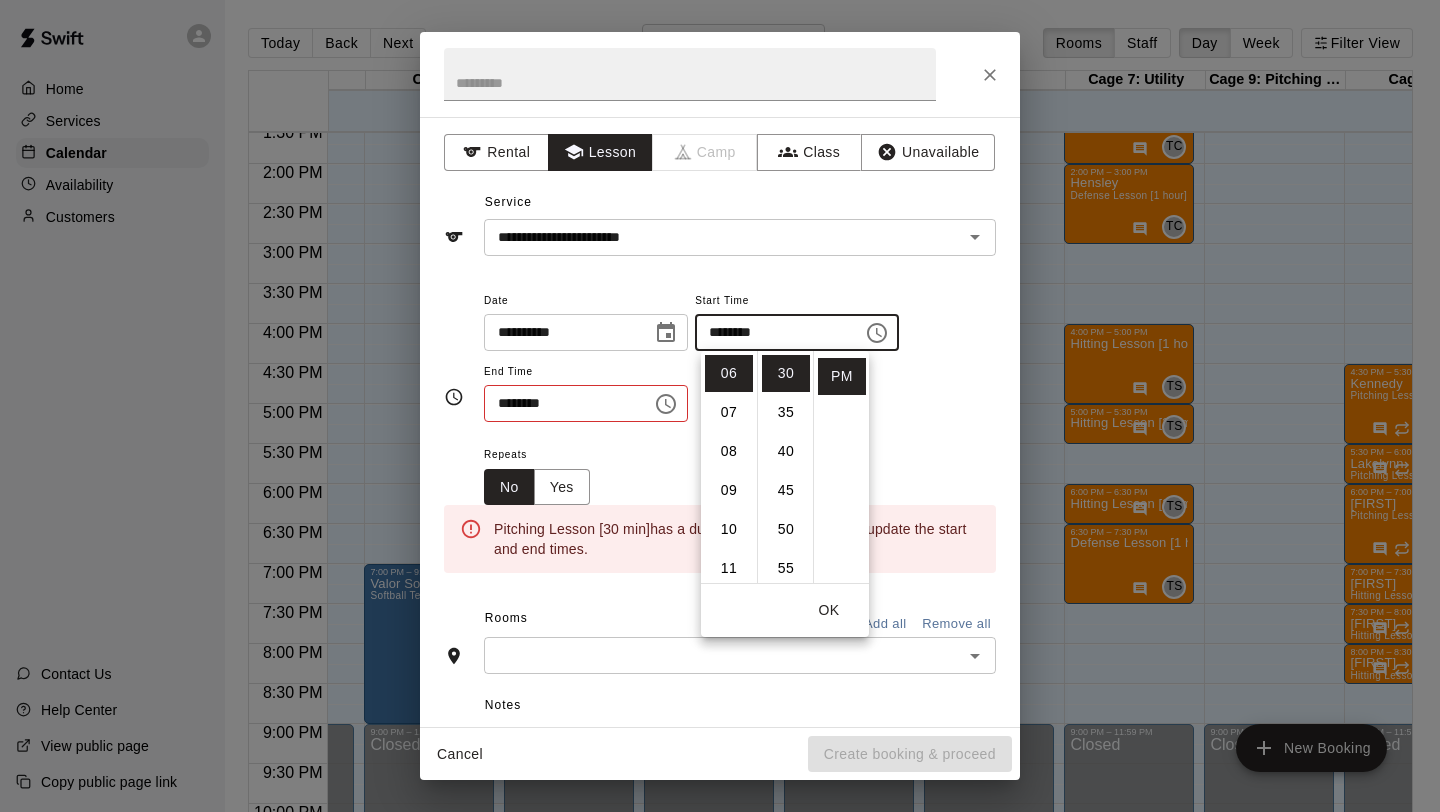 click 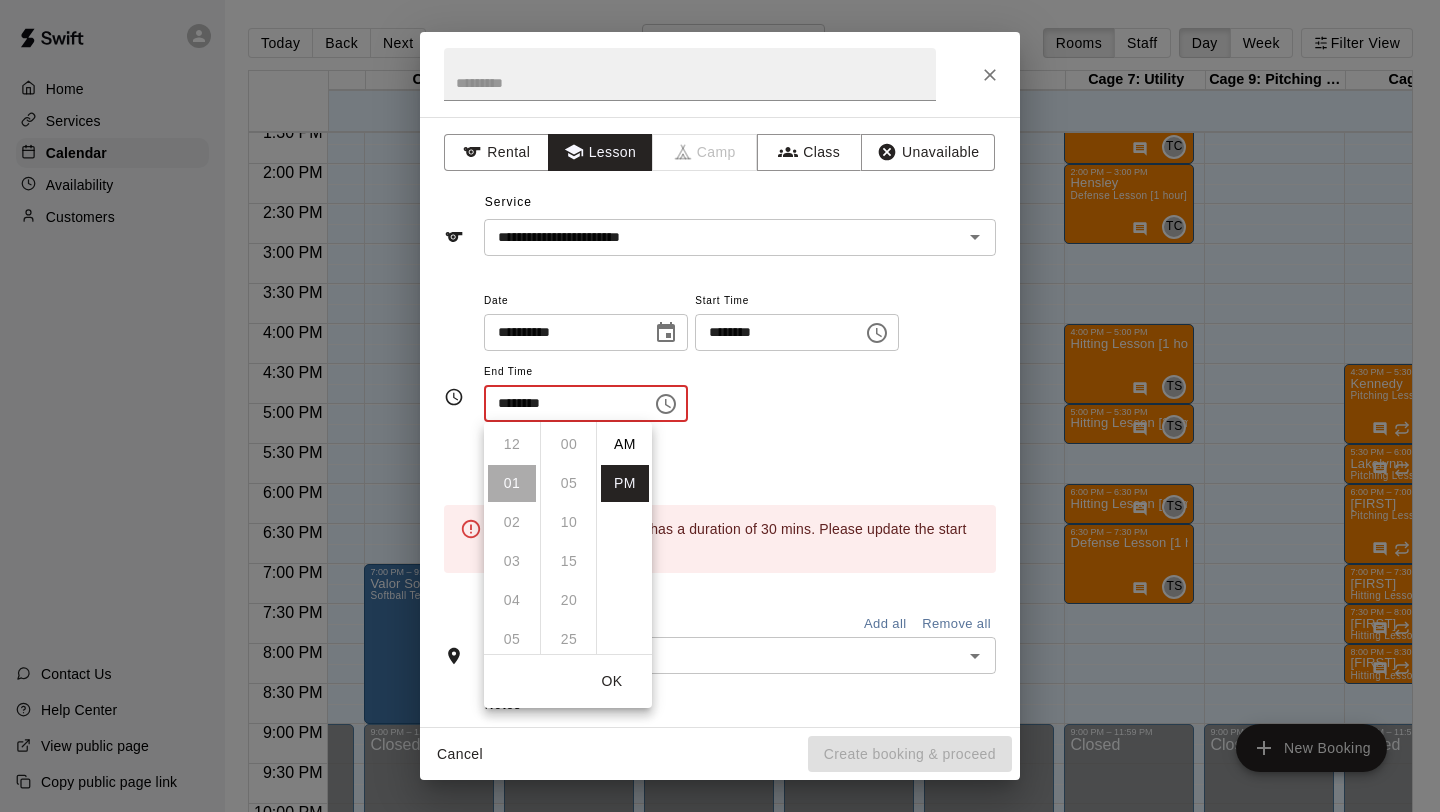 scroll, scrollTop: 39, scrollLeft: 0, axis: vertical 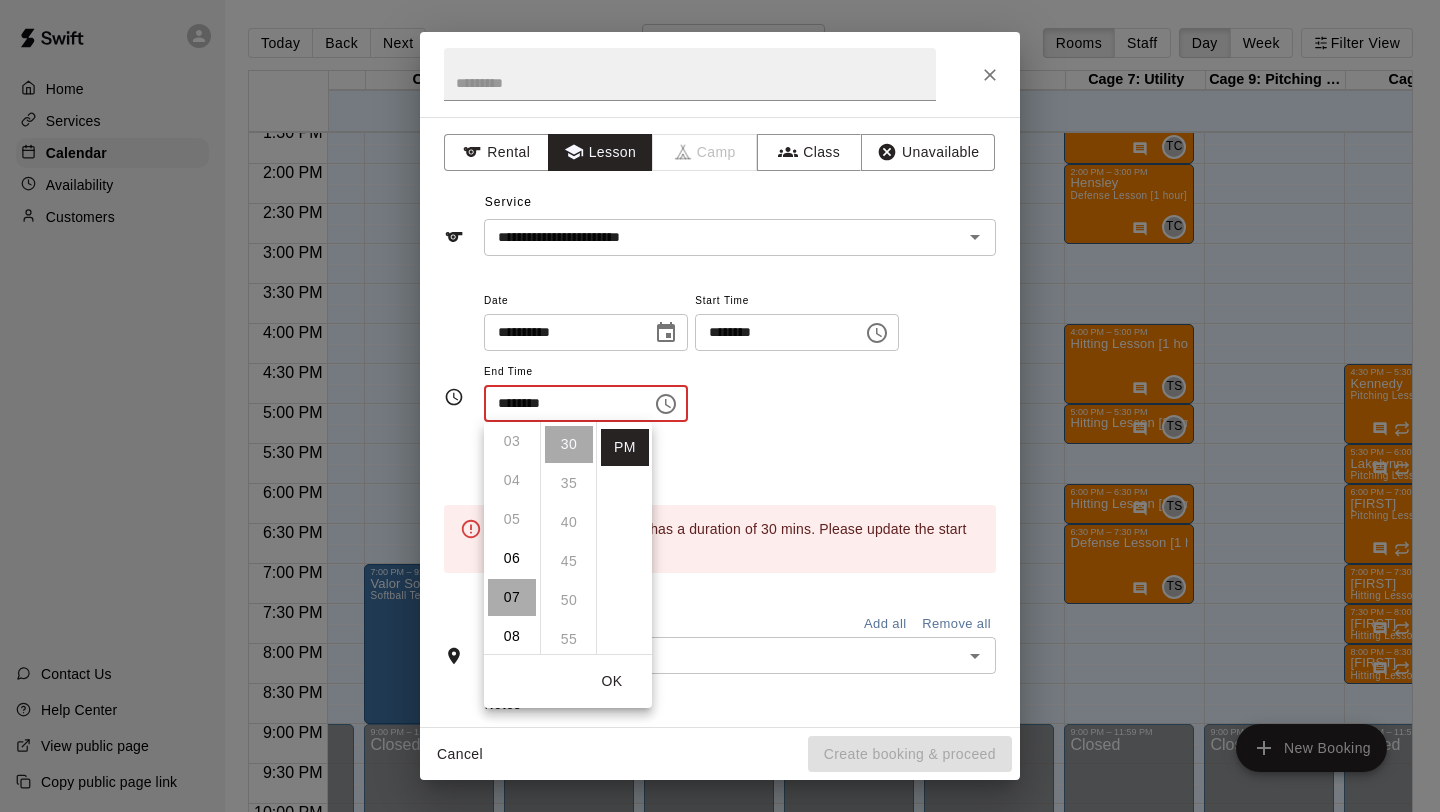 click on "07" at bounding box center [512, 597] 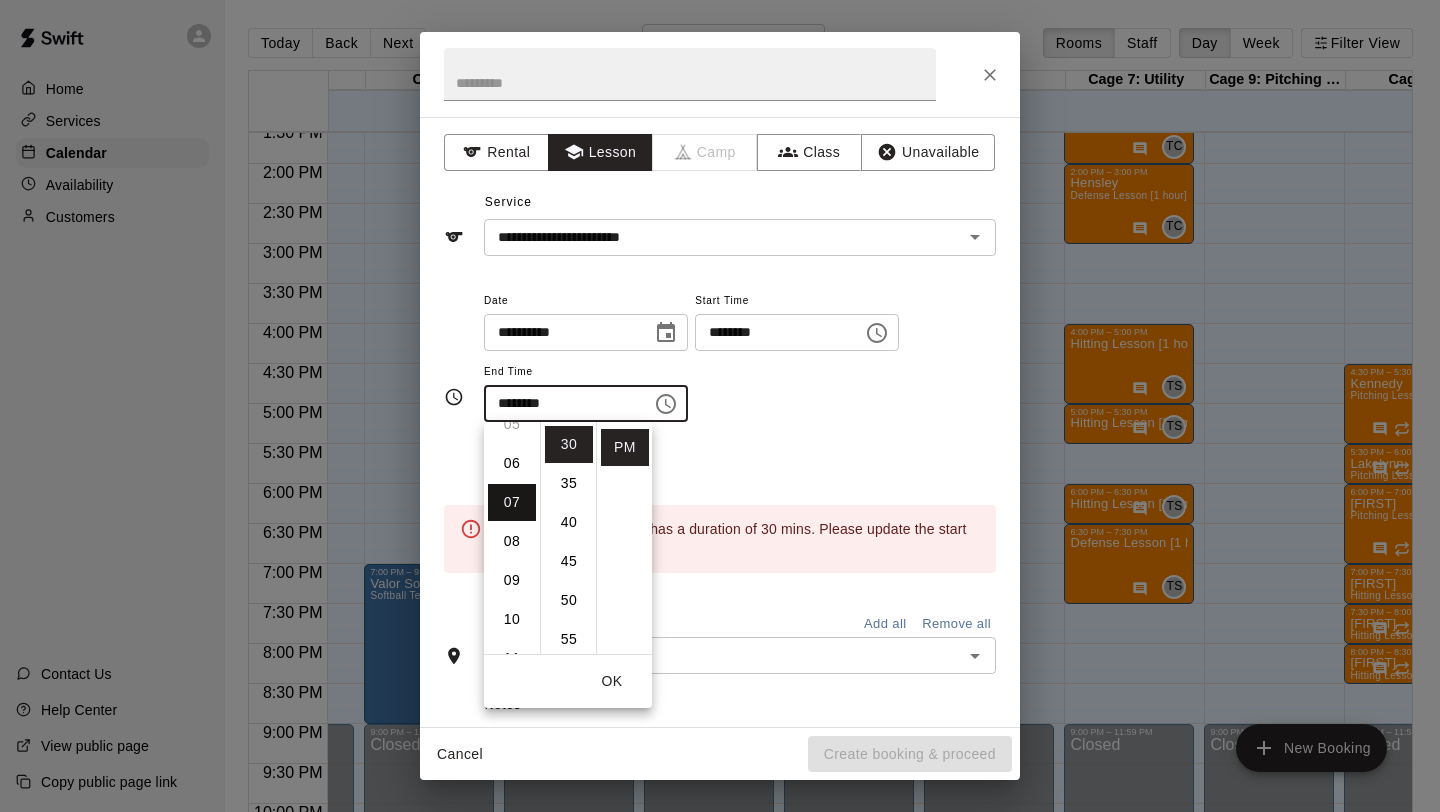 scroll, scrollTop: 273, scrollLeft: 0, axis: vertical 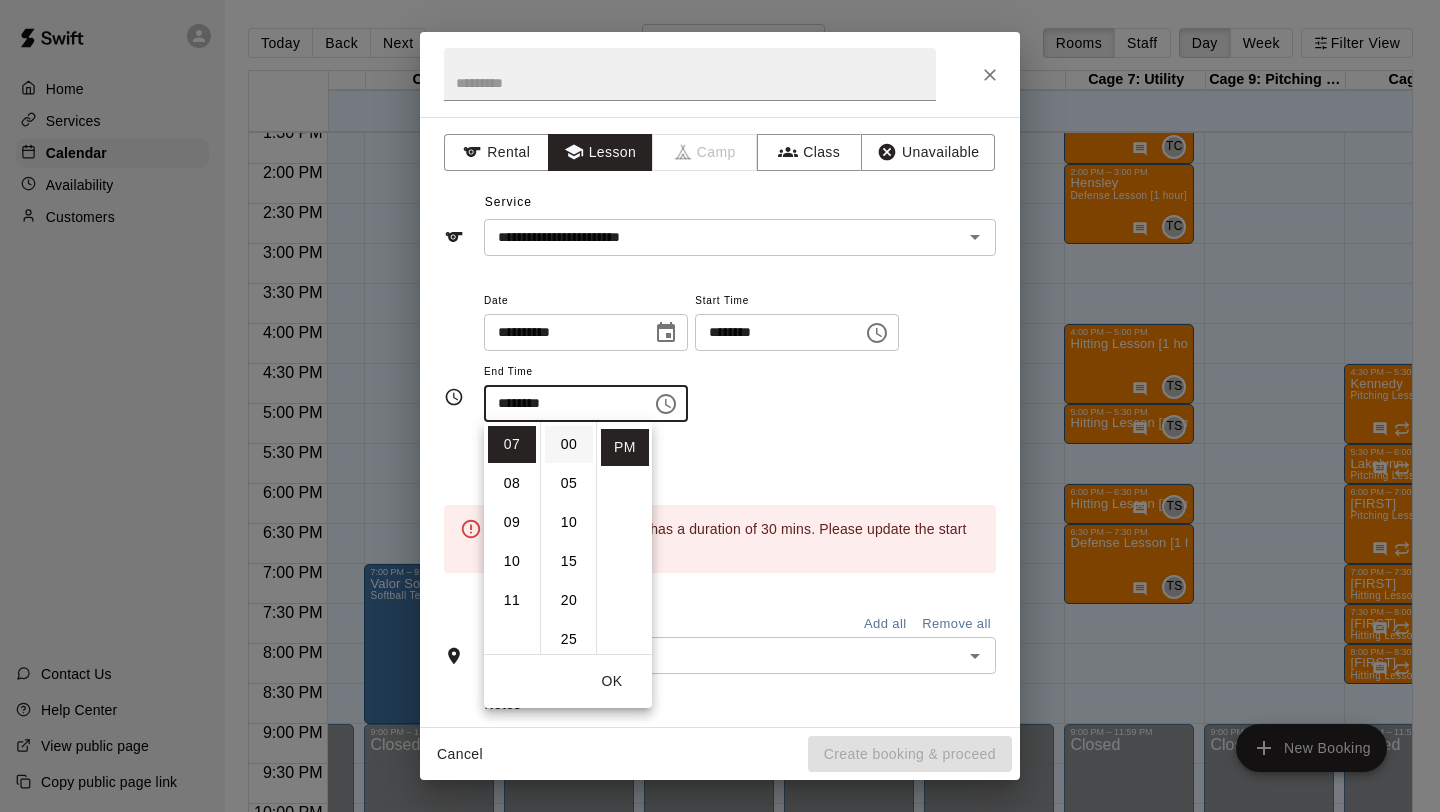 click on "00" at bounding box center [569, 444] 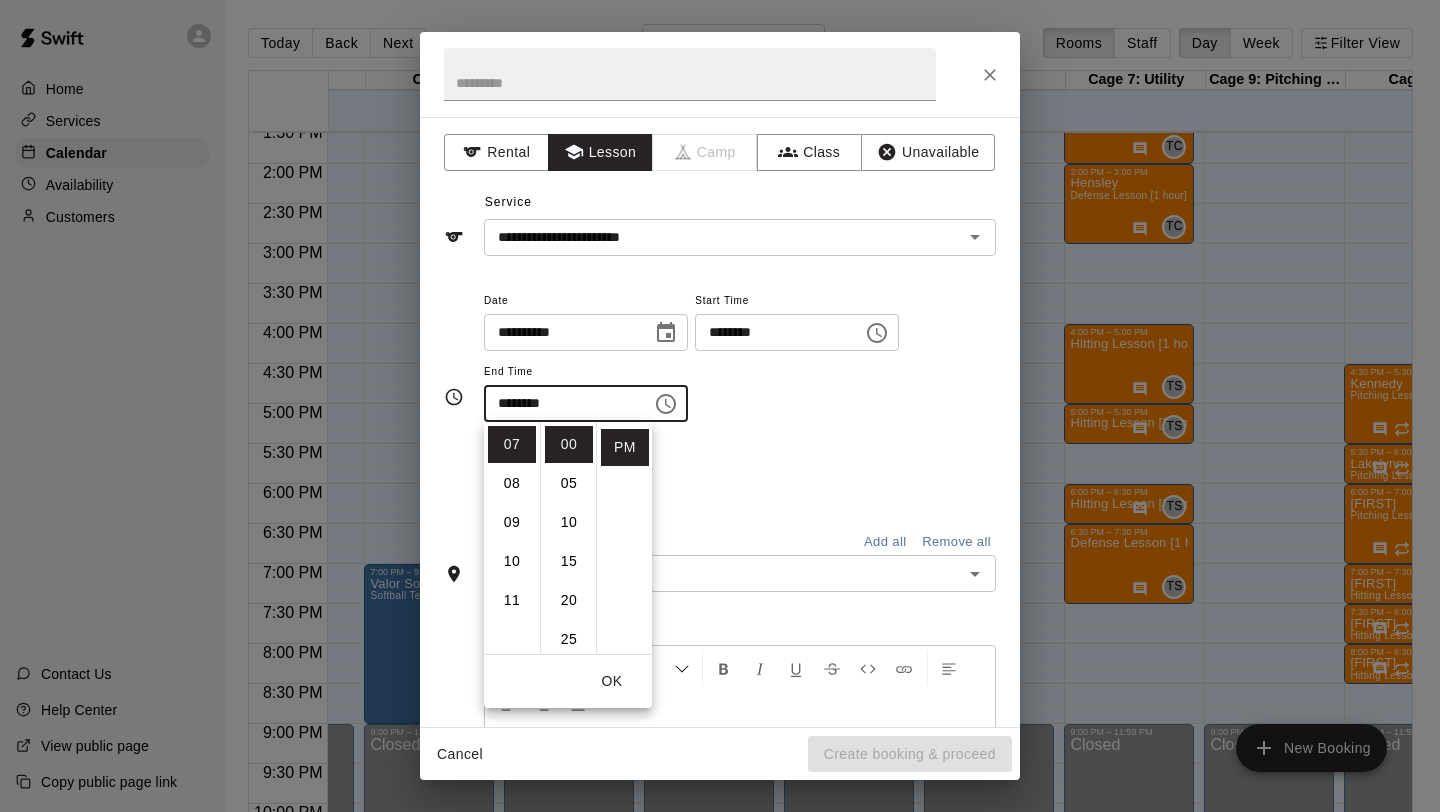 click on "Repeats No Yes" at bounding box center (740, 473) 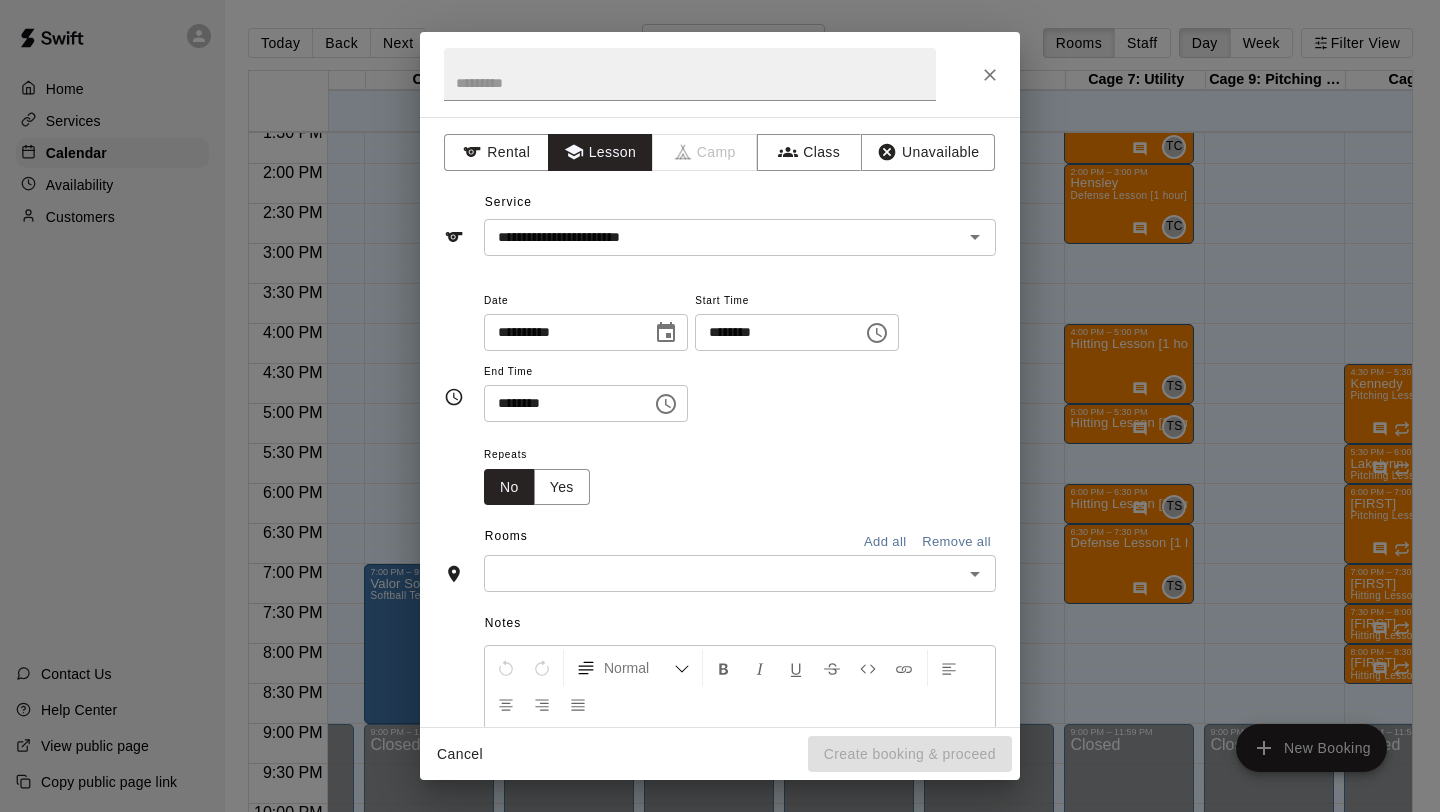 click on "Notes Normal Add notes..." at bounding box center [720, 745] 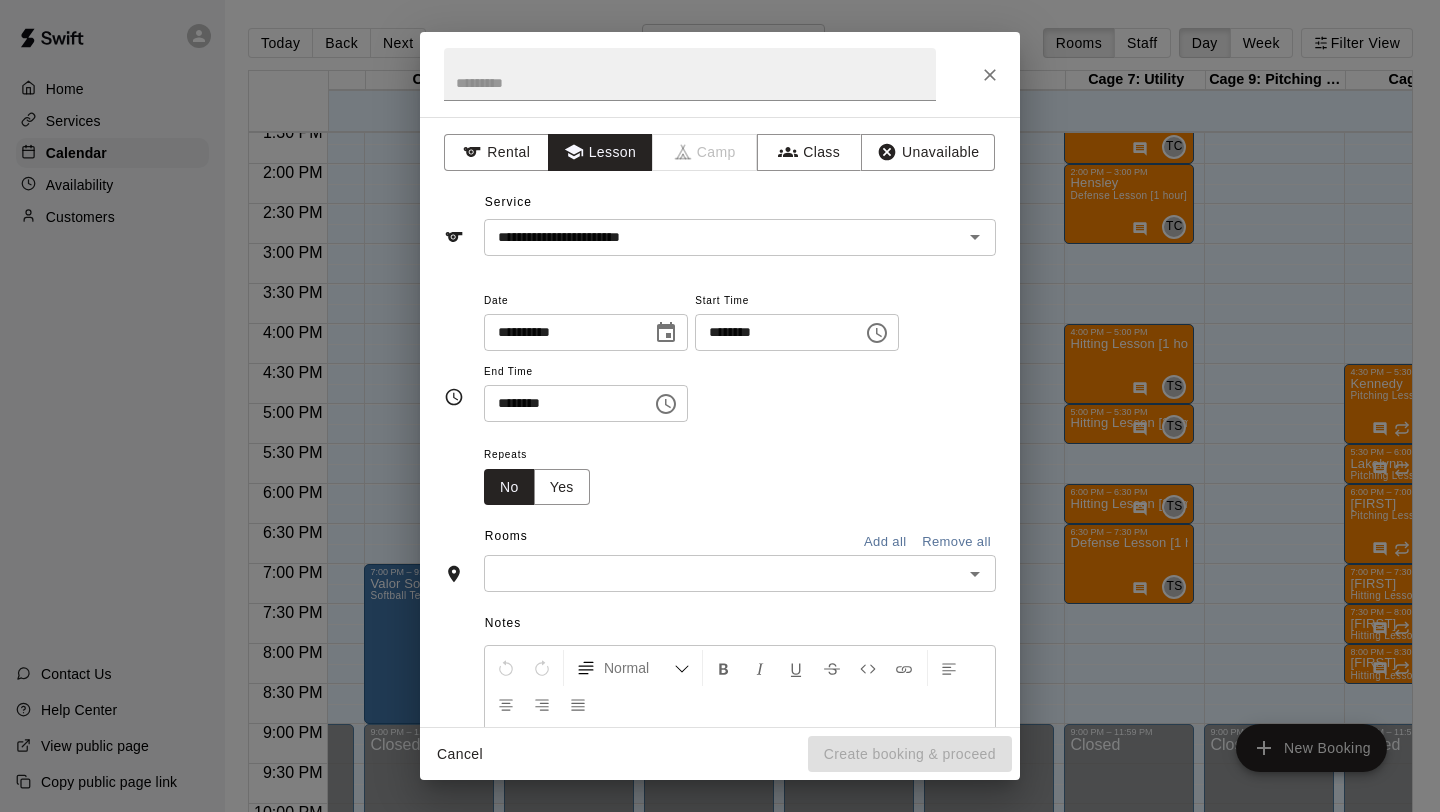 click at bounding box center [723, 573] 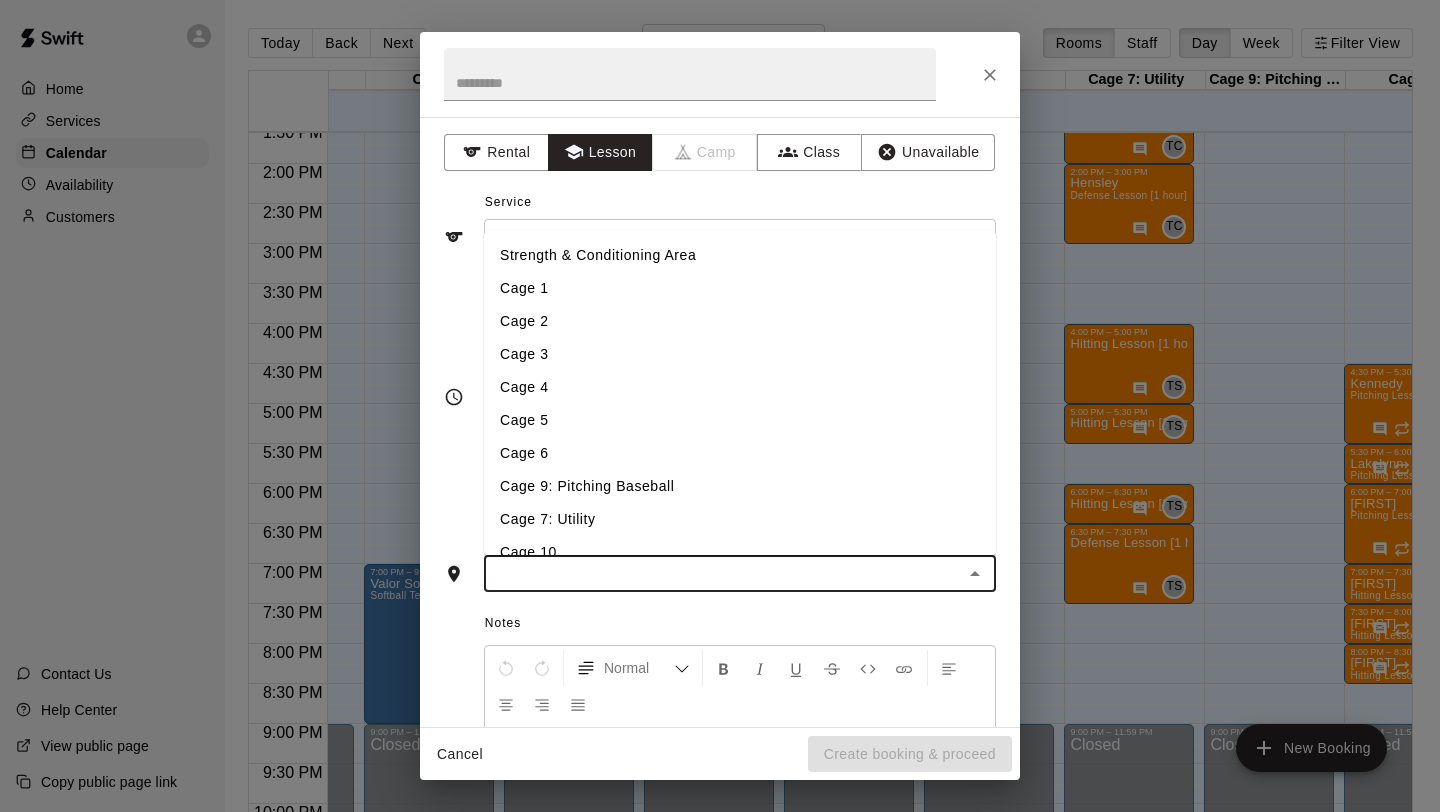 click on "Cage 9: Pitching Baseball" at bounding box center [740, 486] 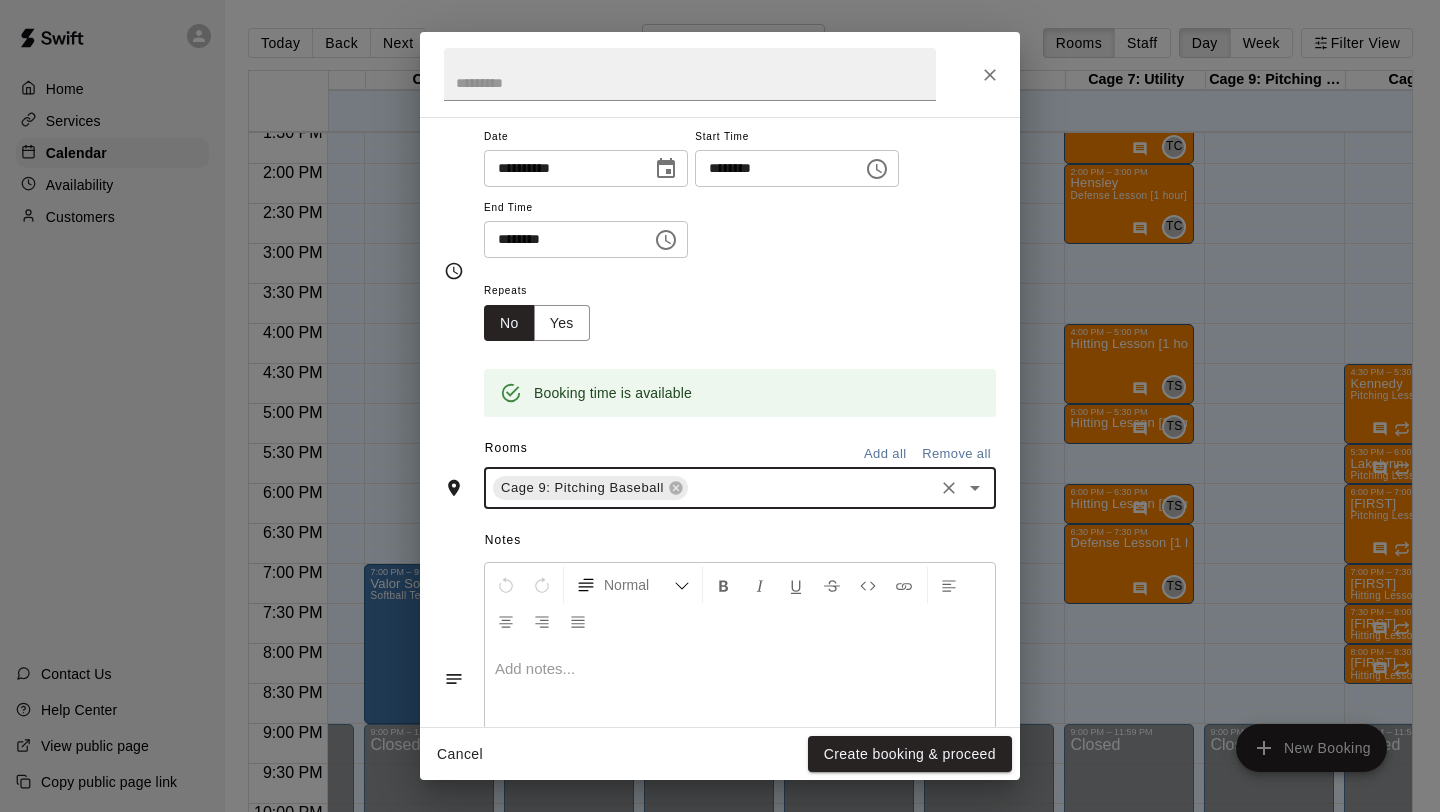 scroll, scrollTop: 269, scrollLeft: 0, axis: vertical 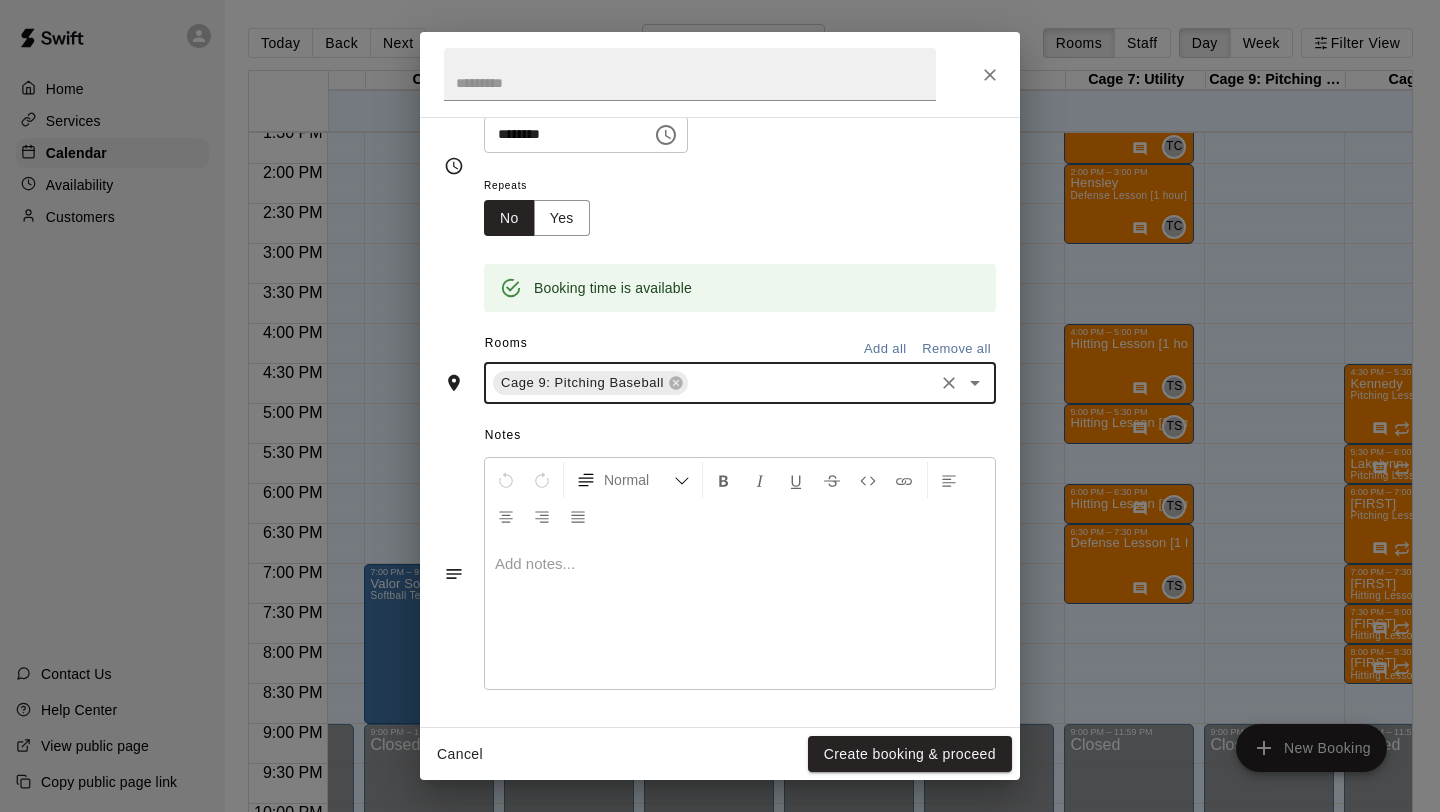 click at bounding box center (740, 614) 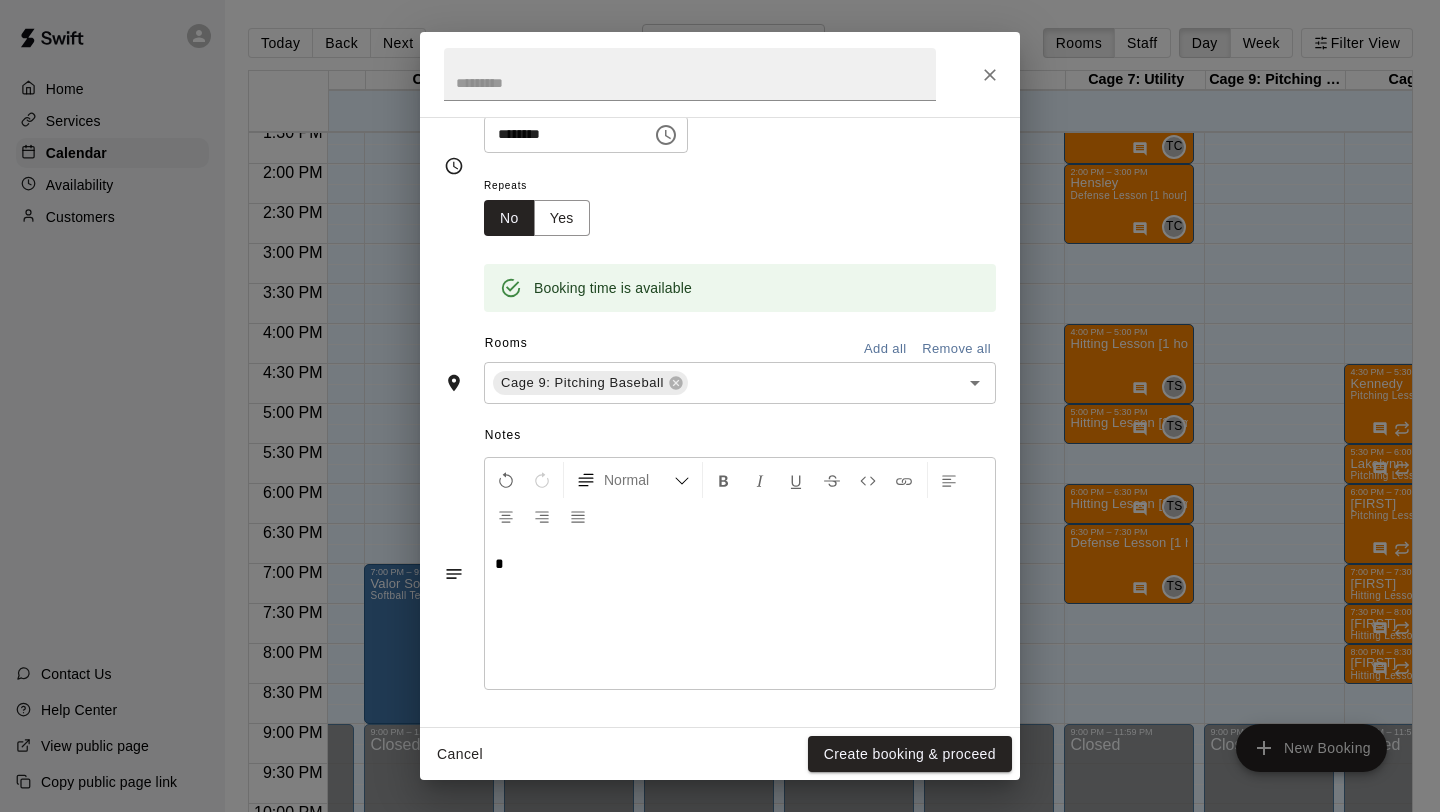 type 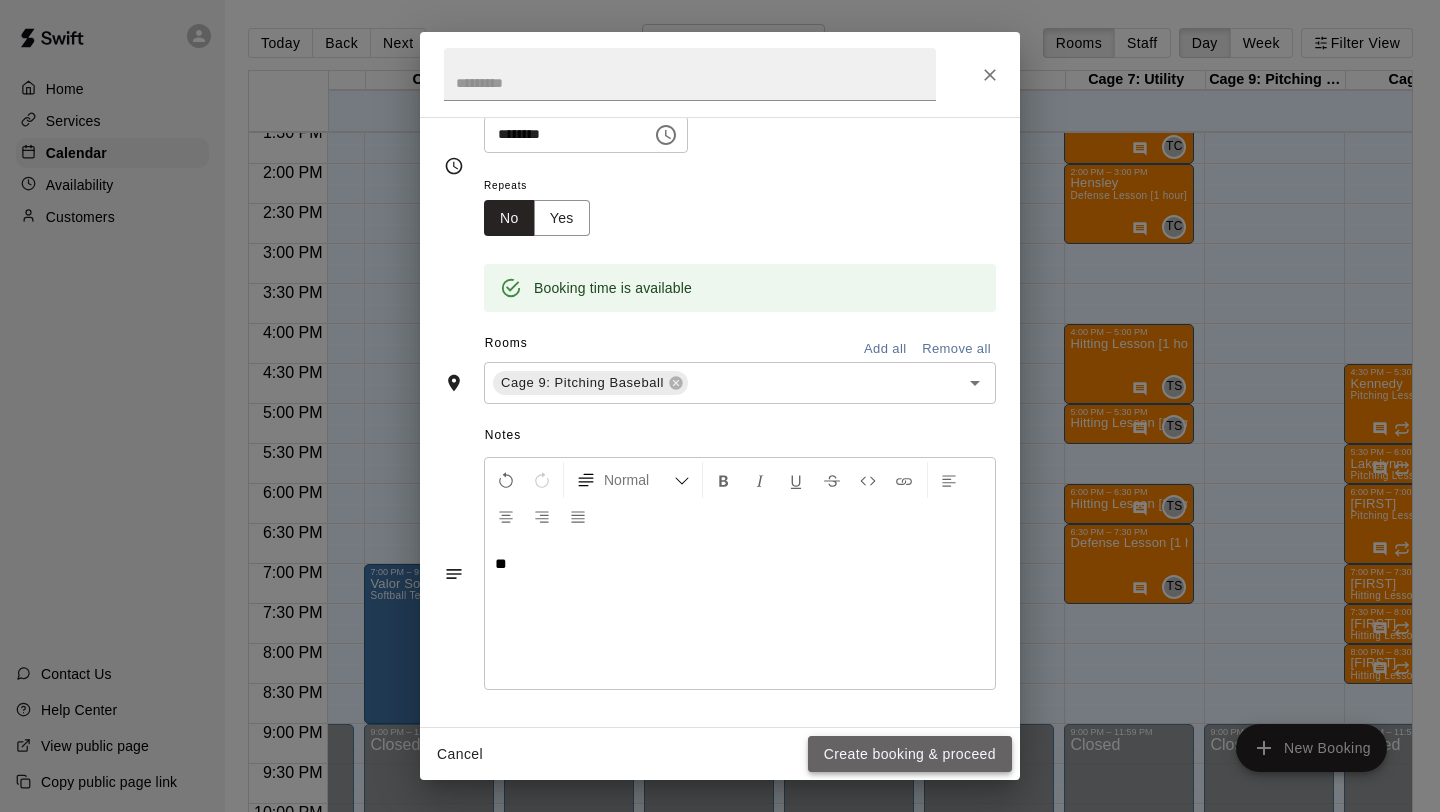 click on "Create booking & proceed" at bounding box center [910, 754] 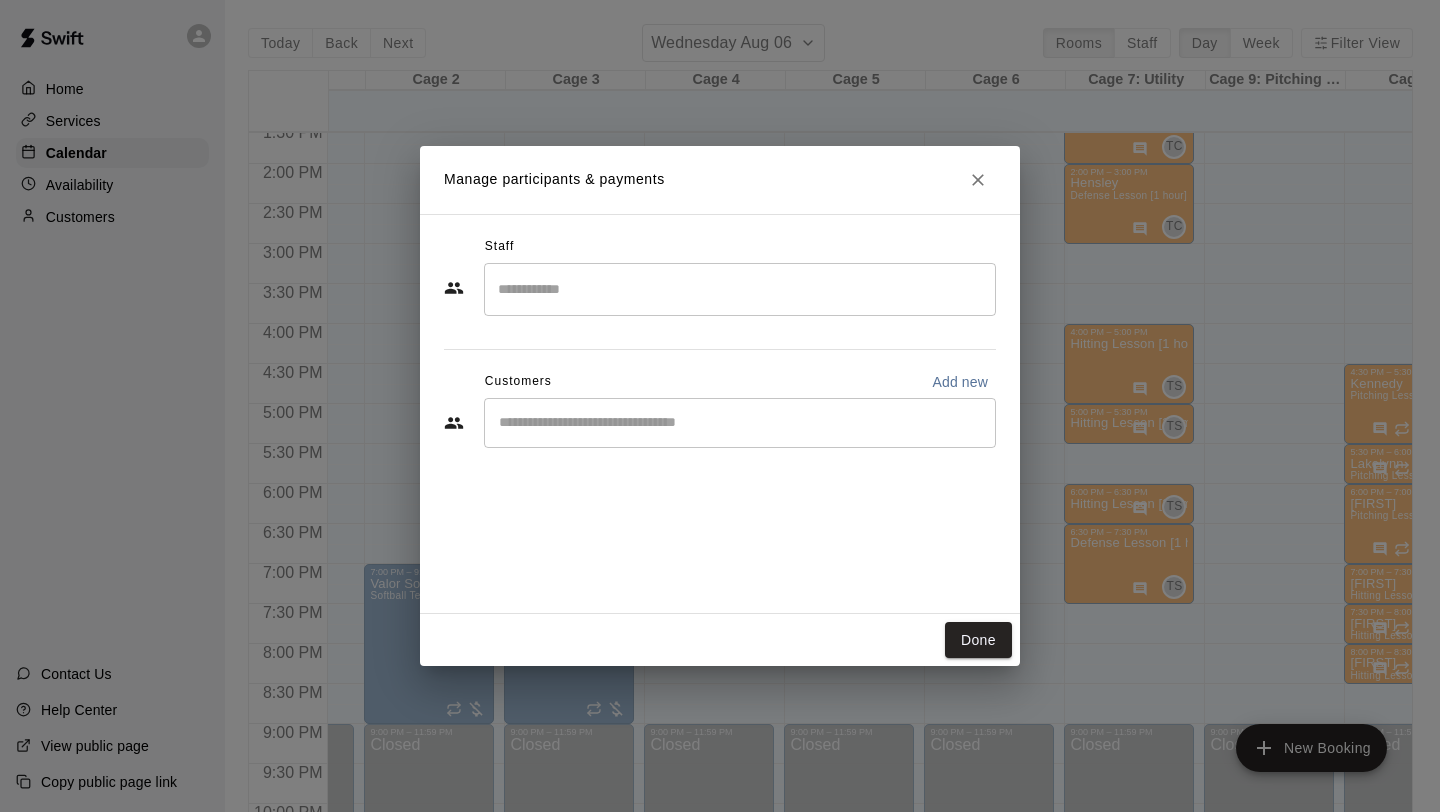 click at bounding box center [740, 289] 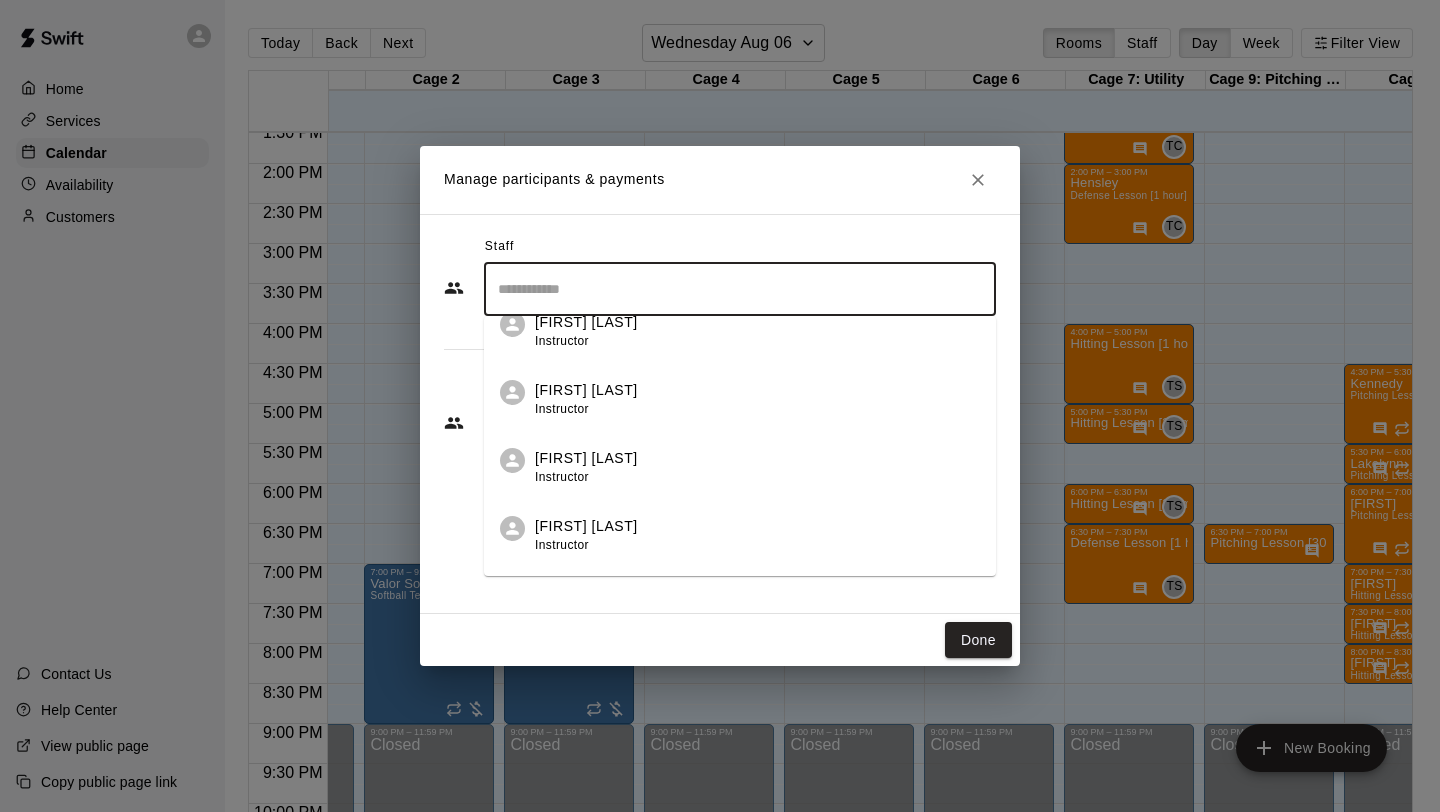 scroll, scrollTop: 313, scrollLeft: 0, axis: vertical 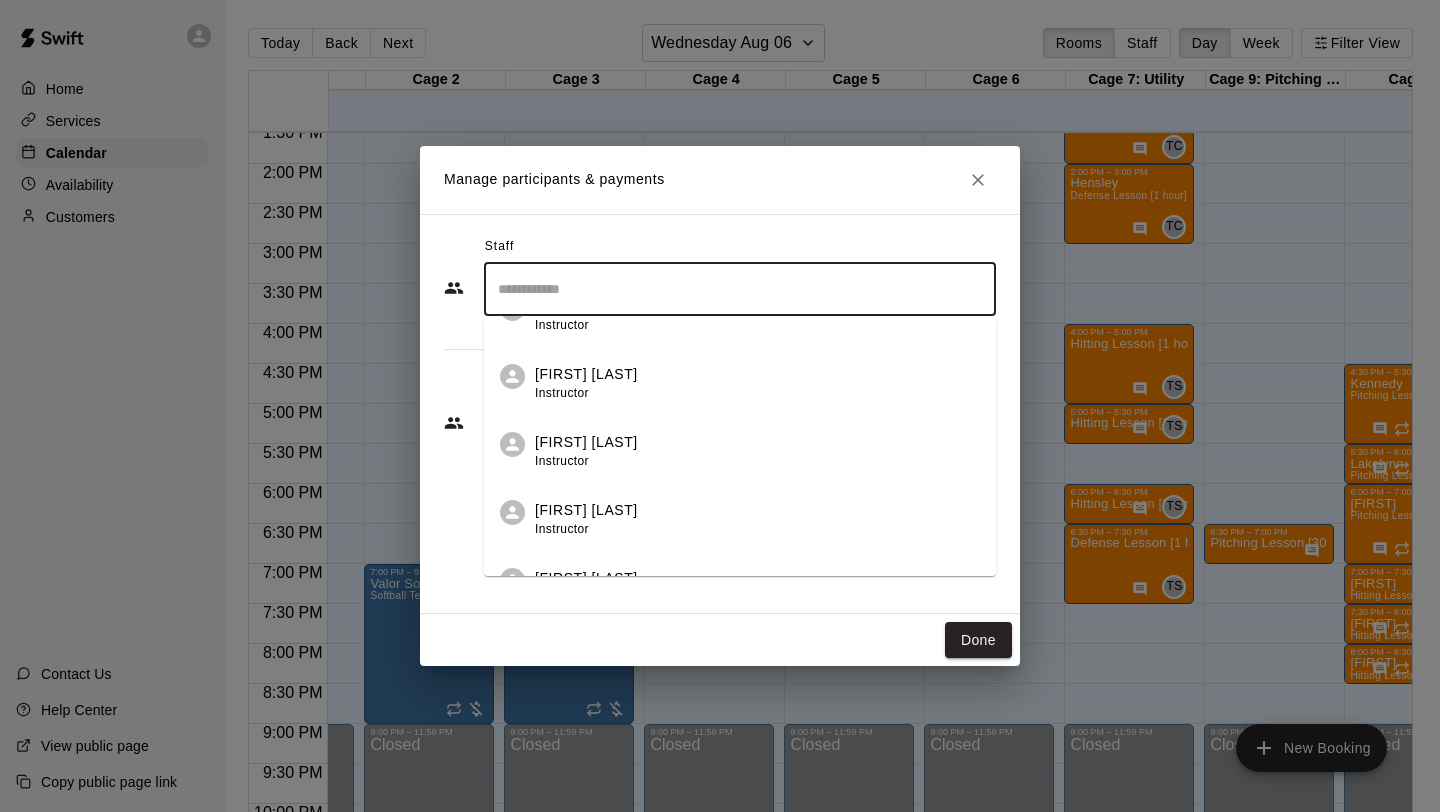 click on "[FIRST] [LAST] Instructor" at bounding box center [757, 519] 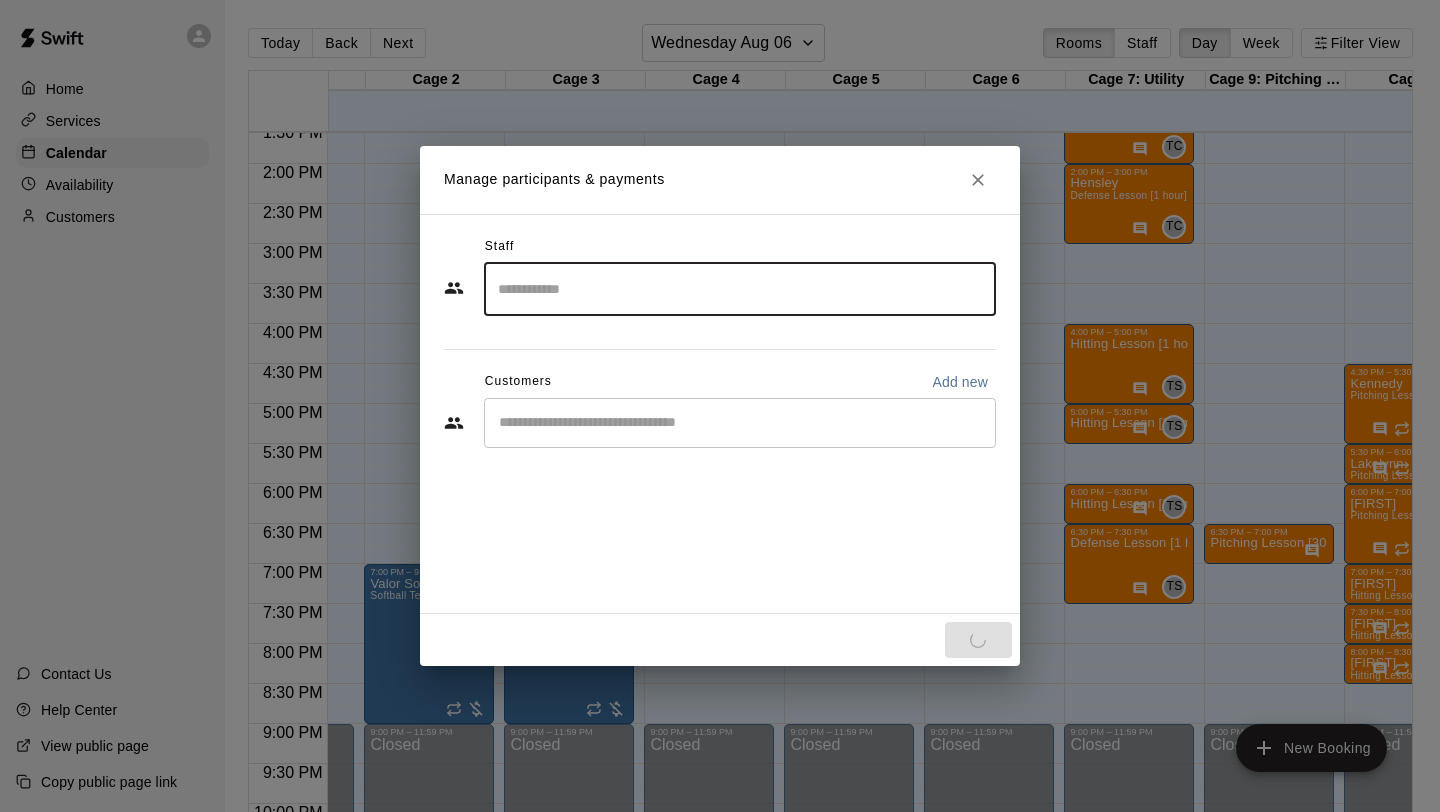 click on "Staff ​ Customers Add new ​" at bounding box center (720, 414) 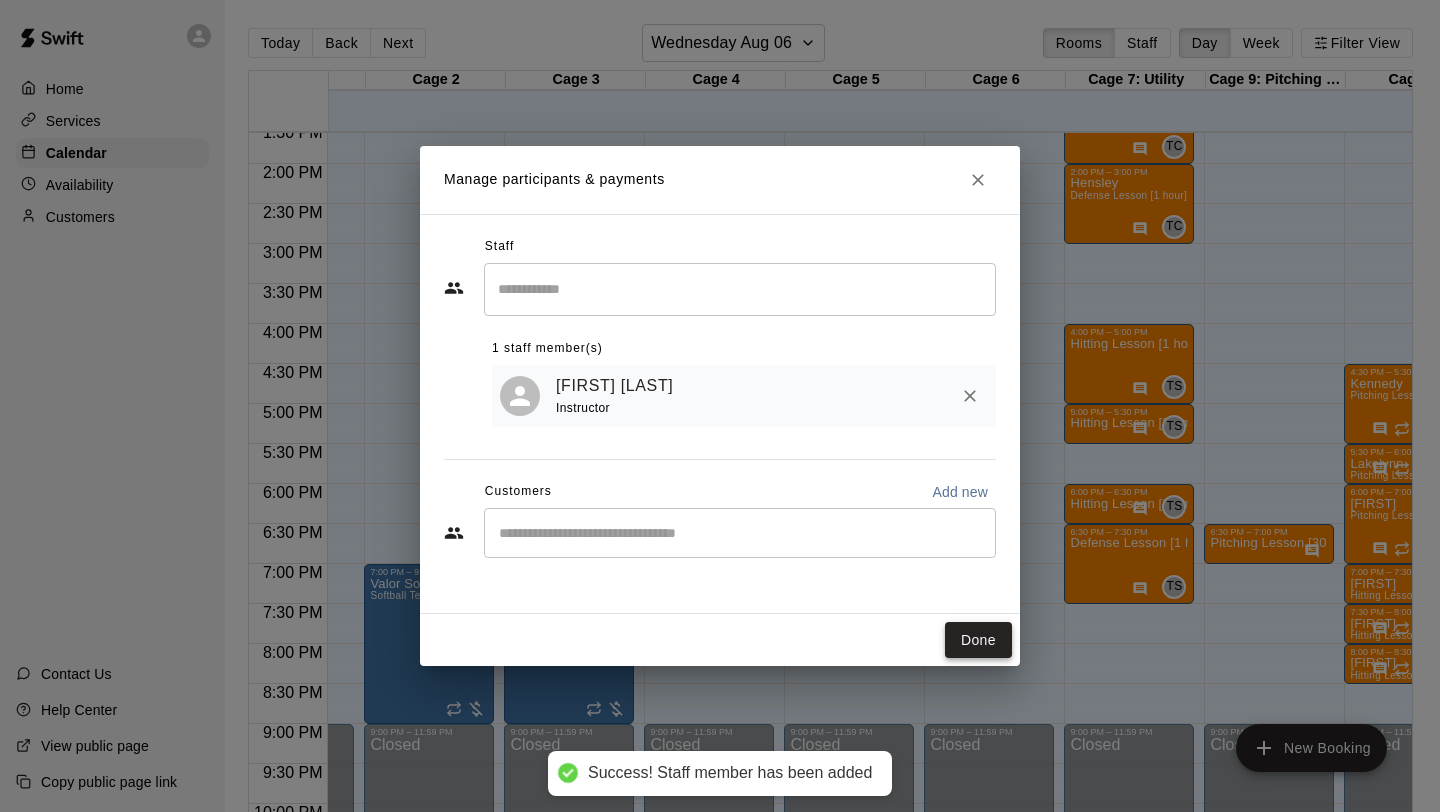 click on "Done" at bounding box center (978, 640) 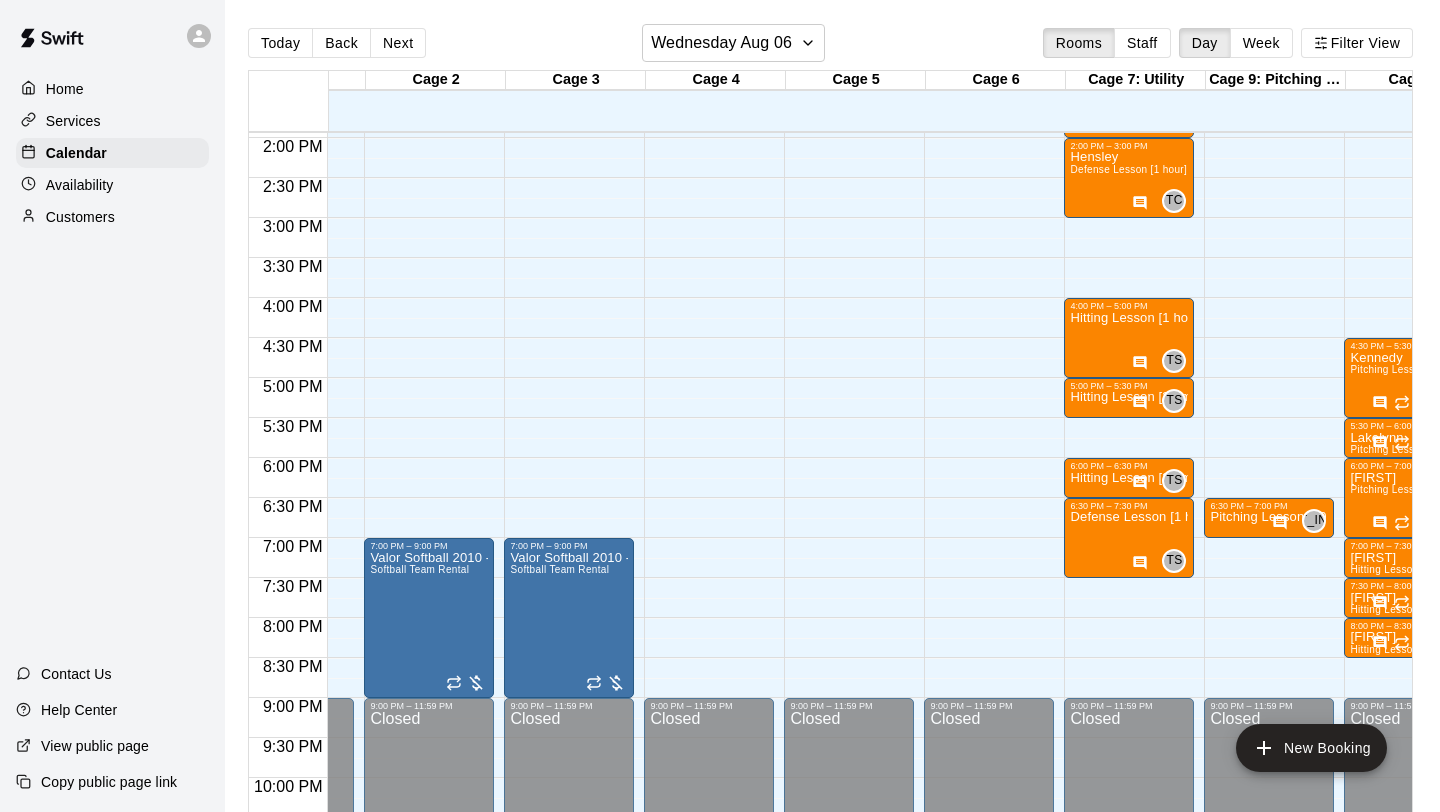 scroll, scrollTop: 1115, scrollLeft: 97, axis: both 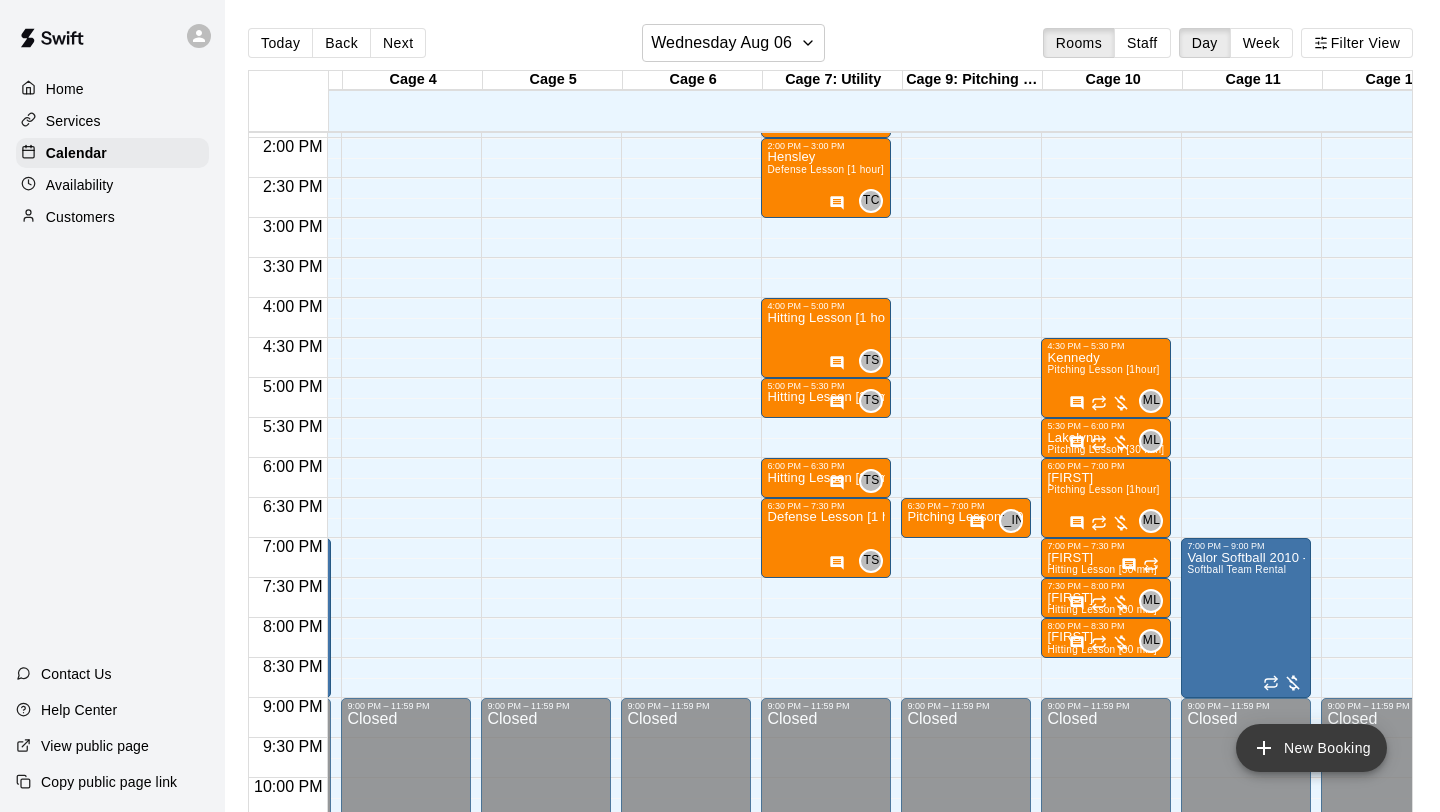 click on "New Booking" at bounding box center [1311, 748] 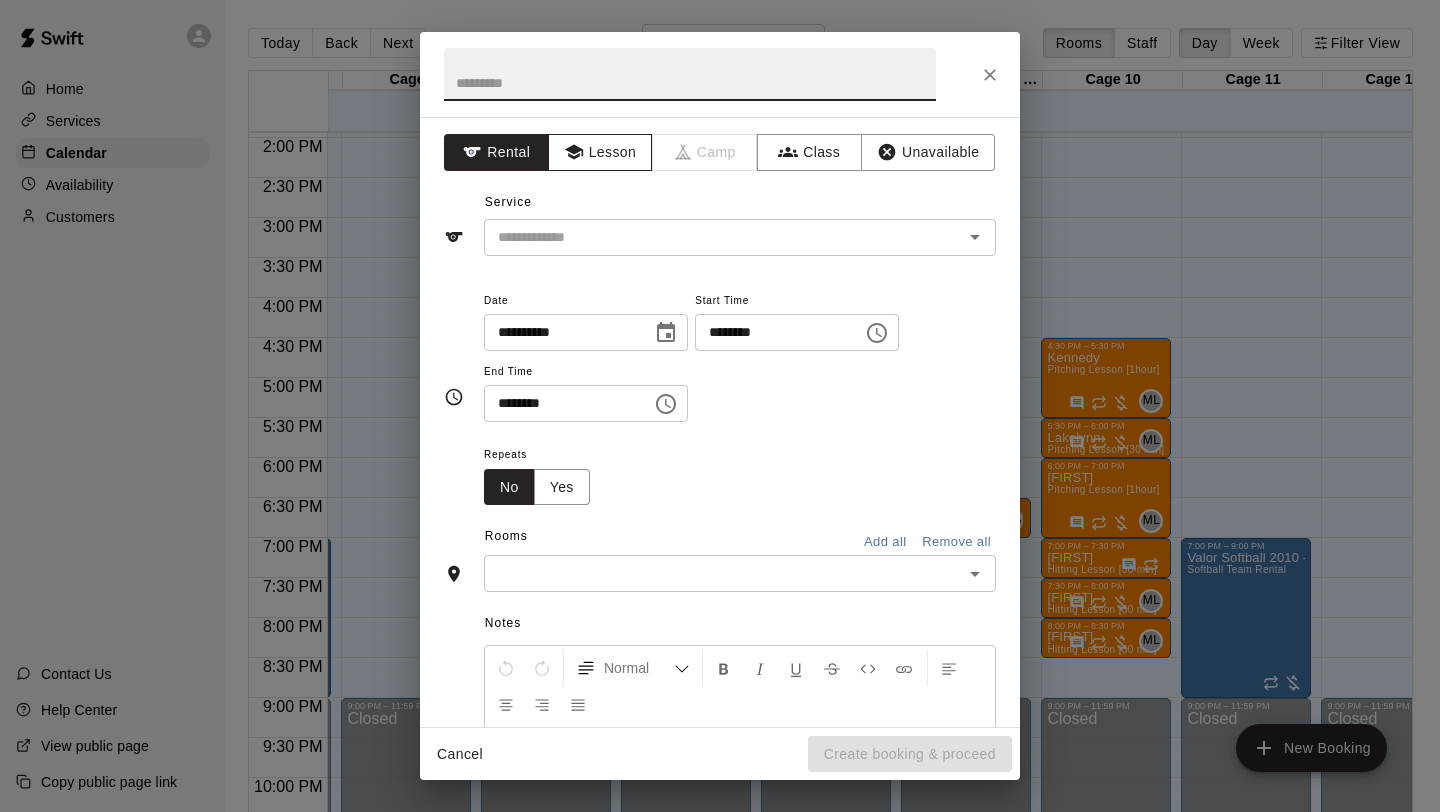 click on "Lesson" at bounding box center [600, 152] 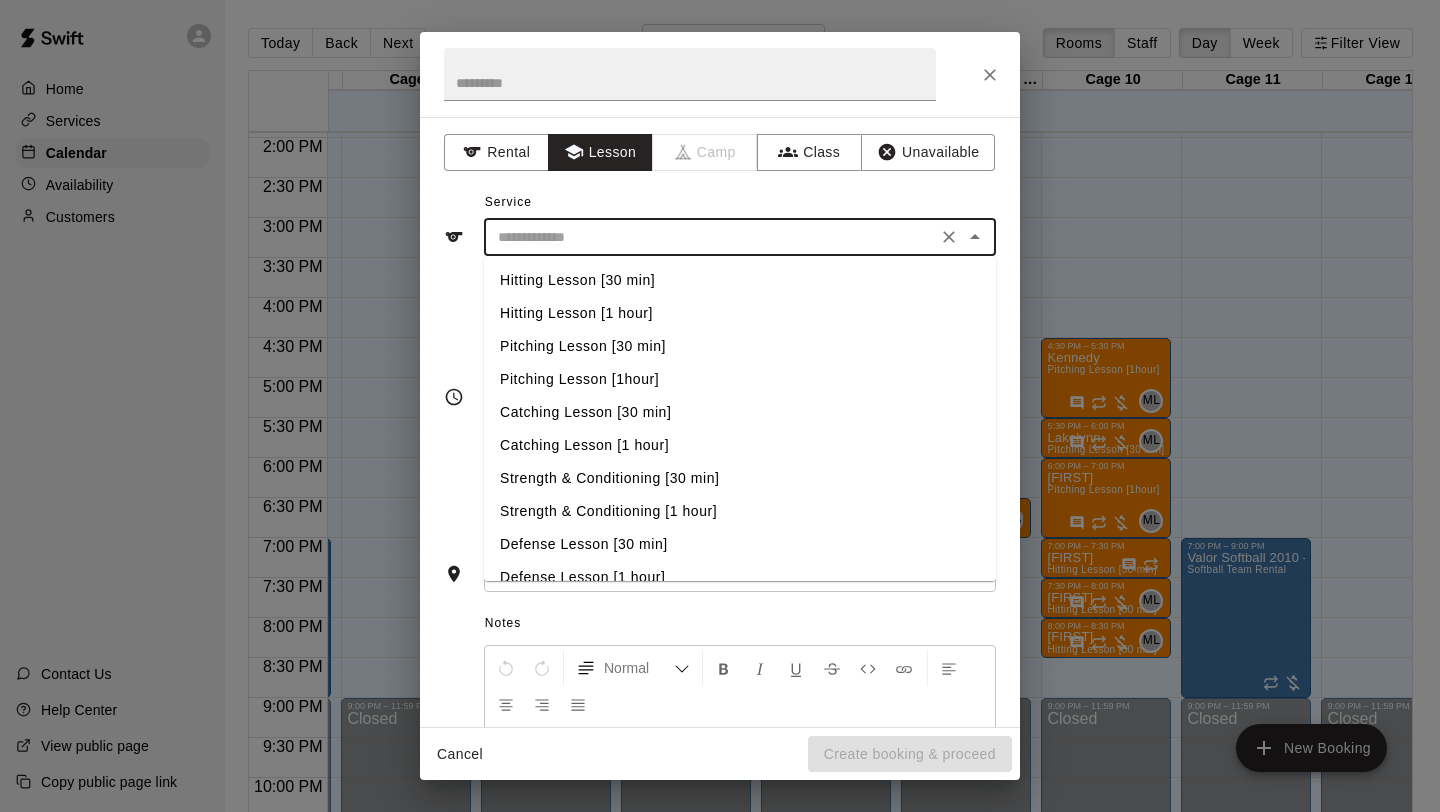 click at bounding box center [710, 237] 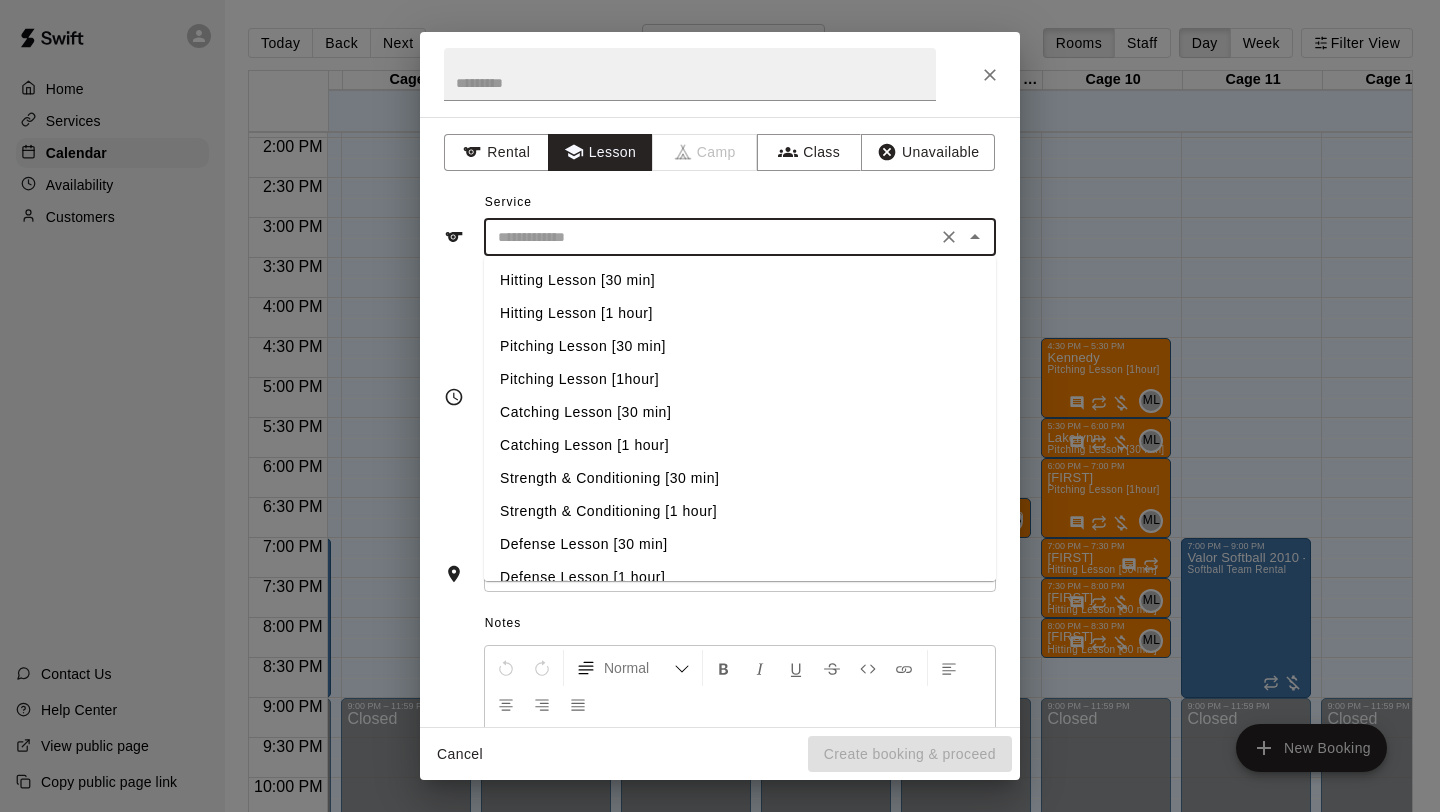 click on "Hitting Lesson  [30 min]" at bounding box center (740, 280) 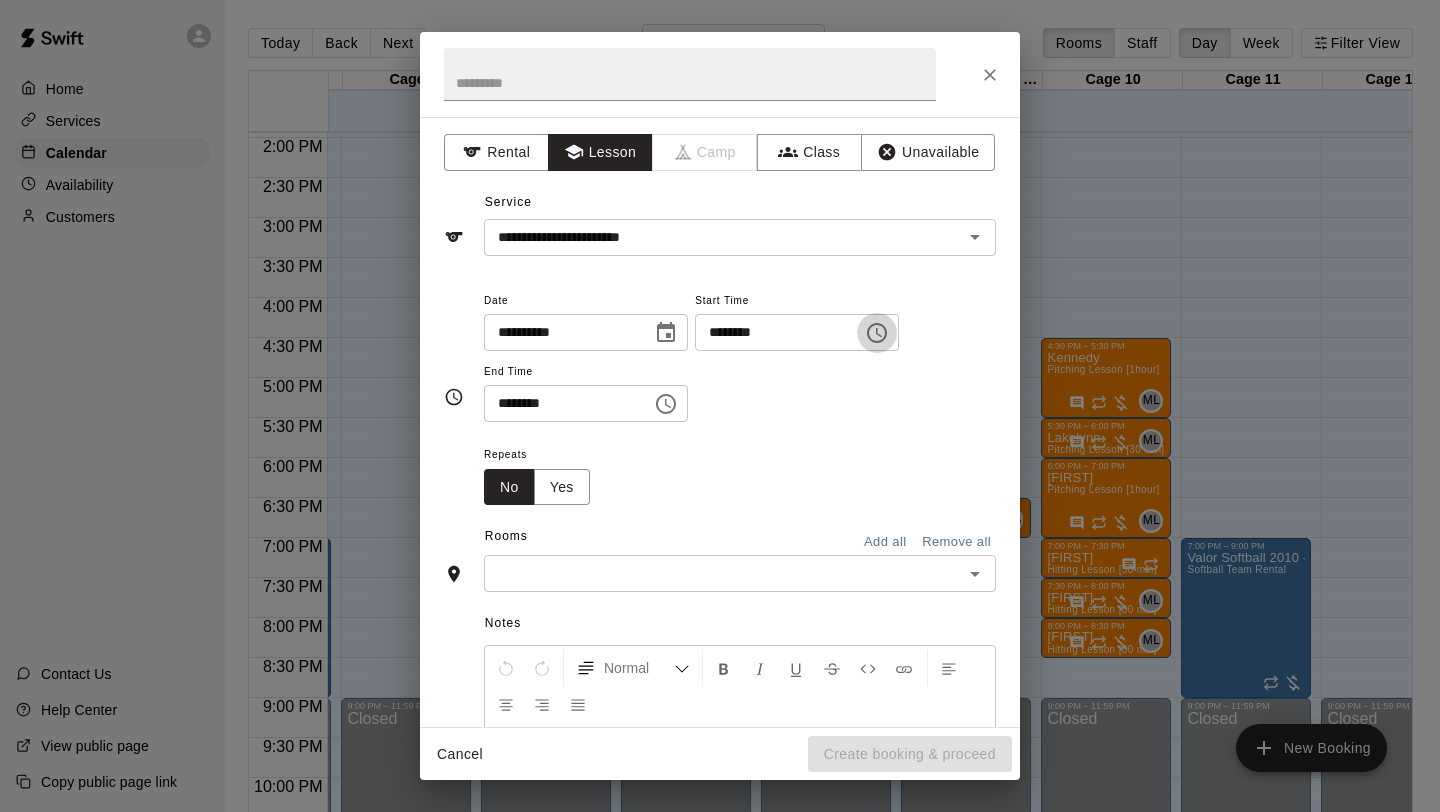 click 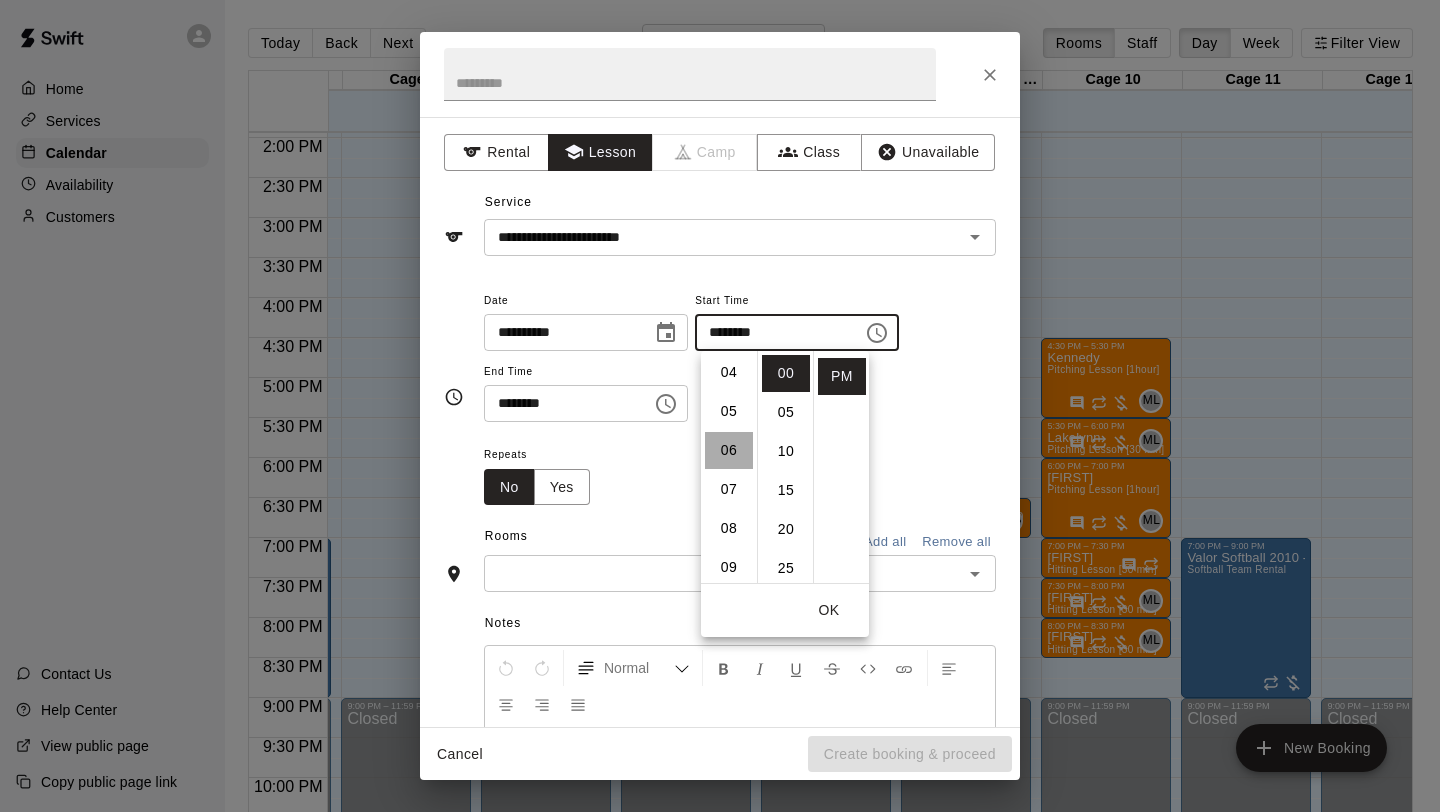 click on "06" at bounding box center [729, 450] 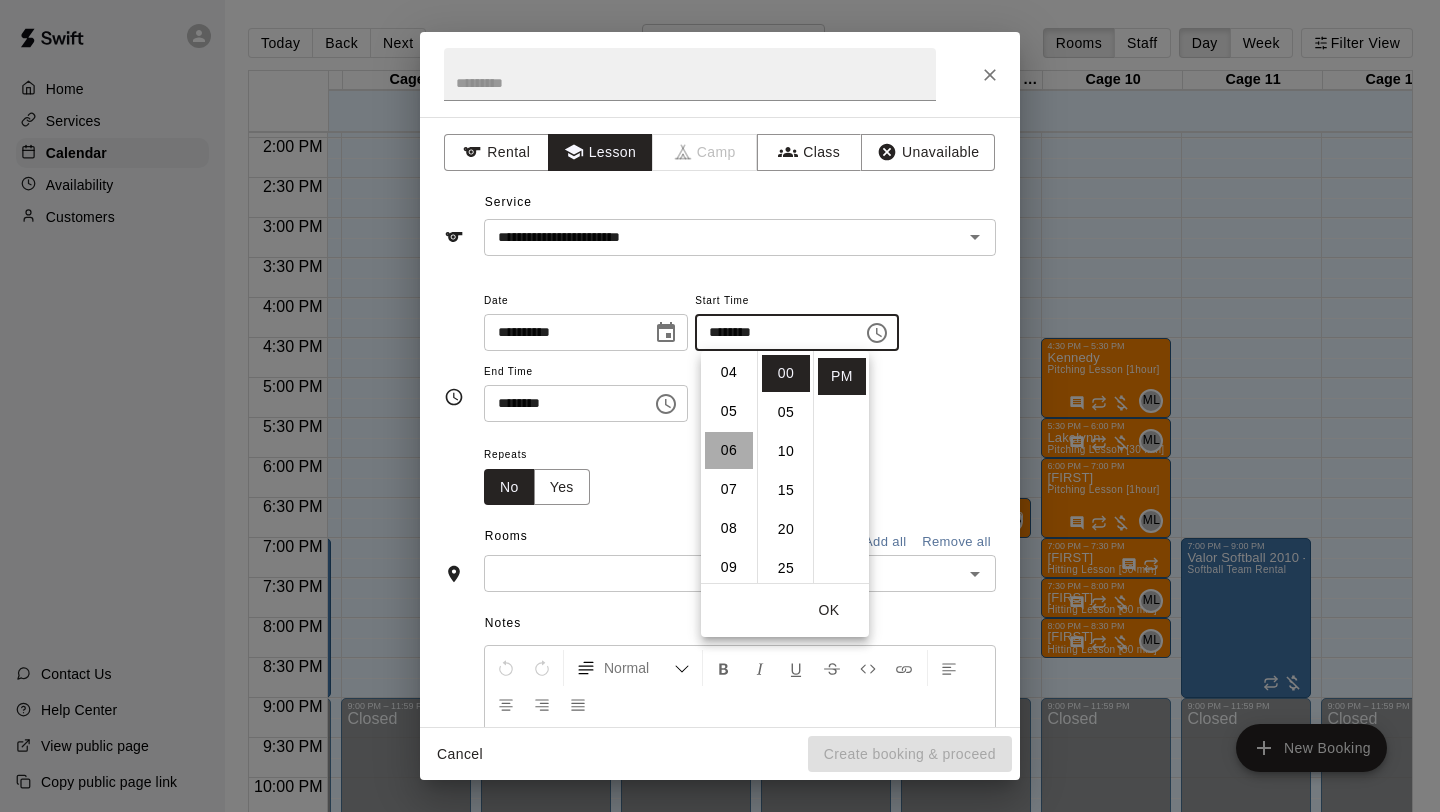 type on "********" 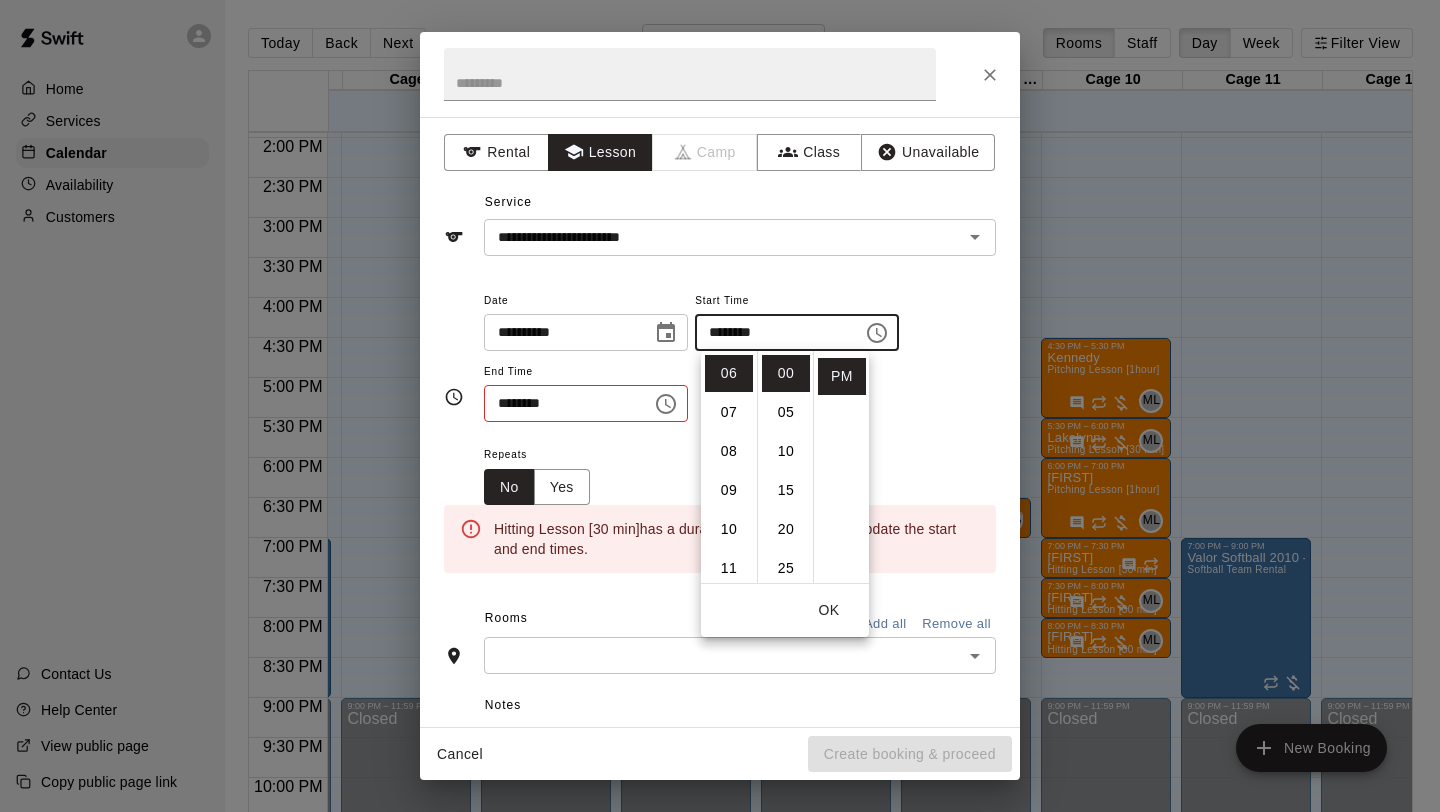 click 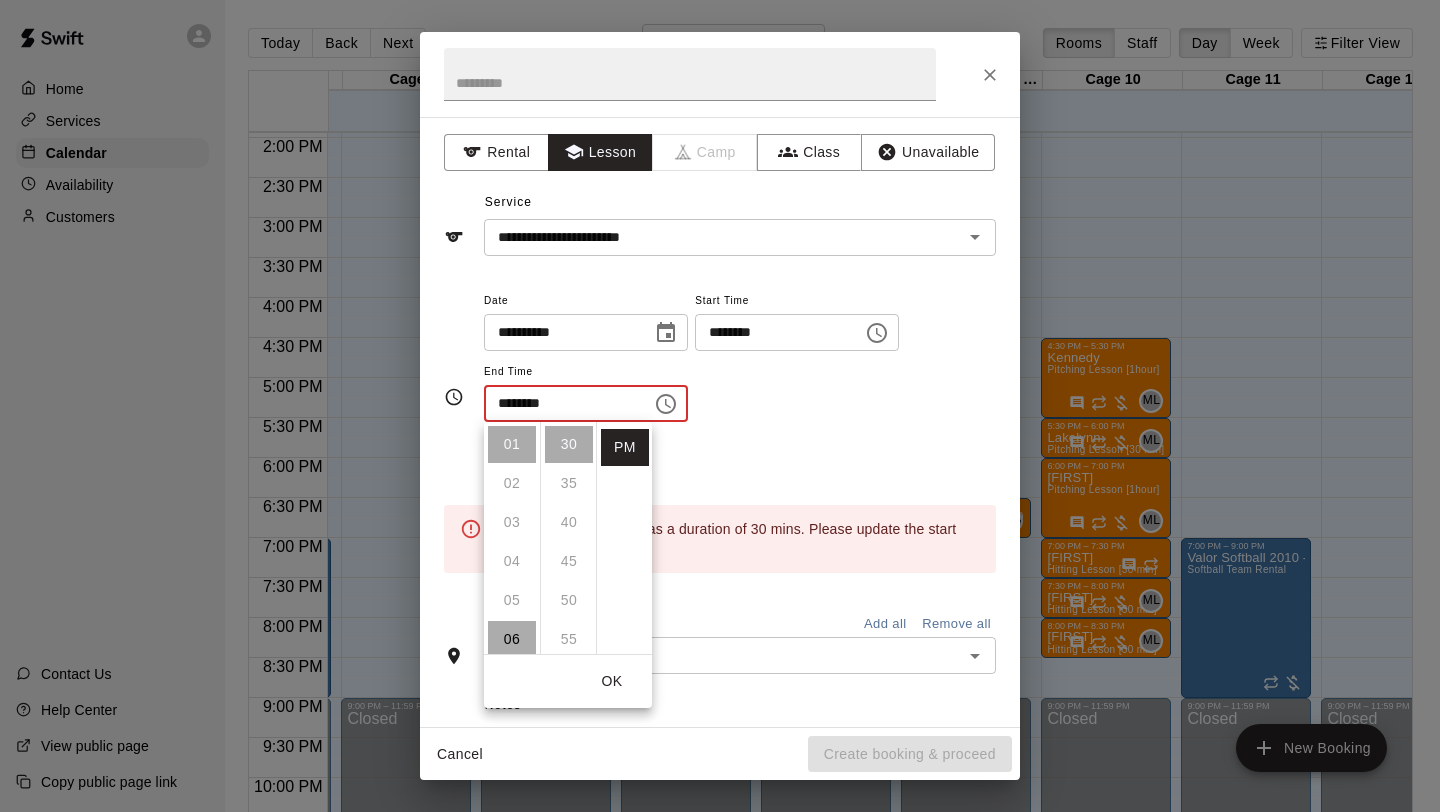 click on "06" at bounding box center [512, 639] 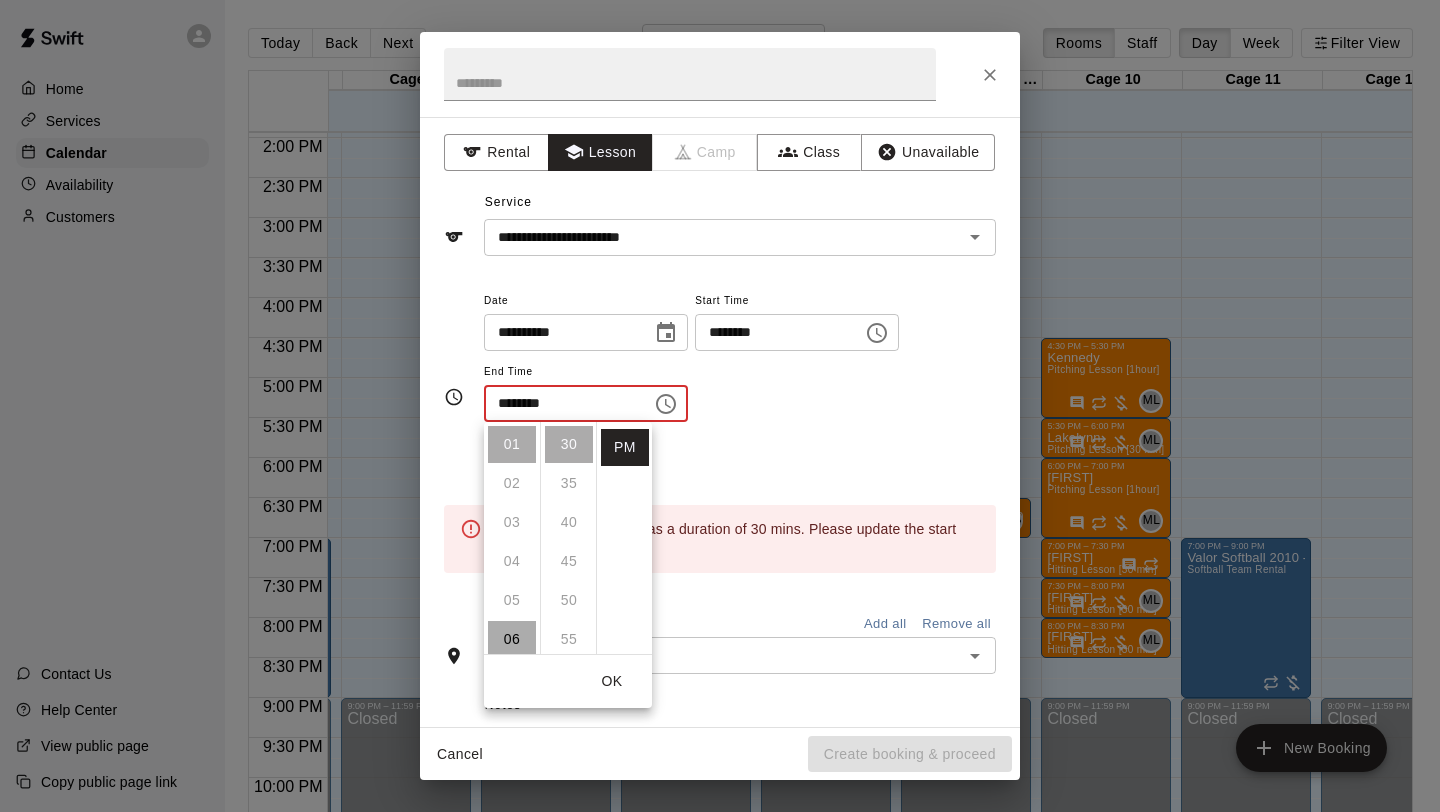 type on "********" 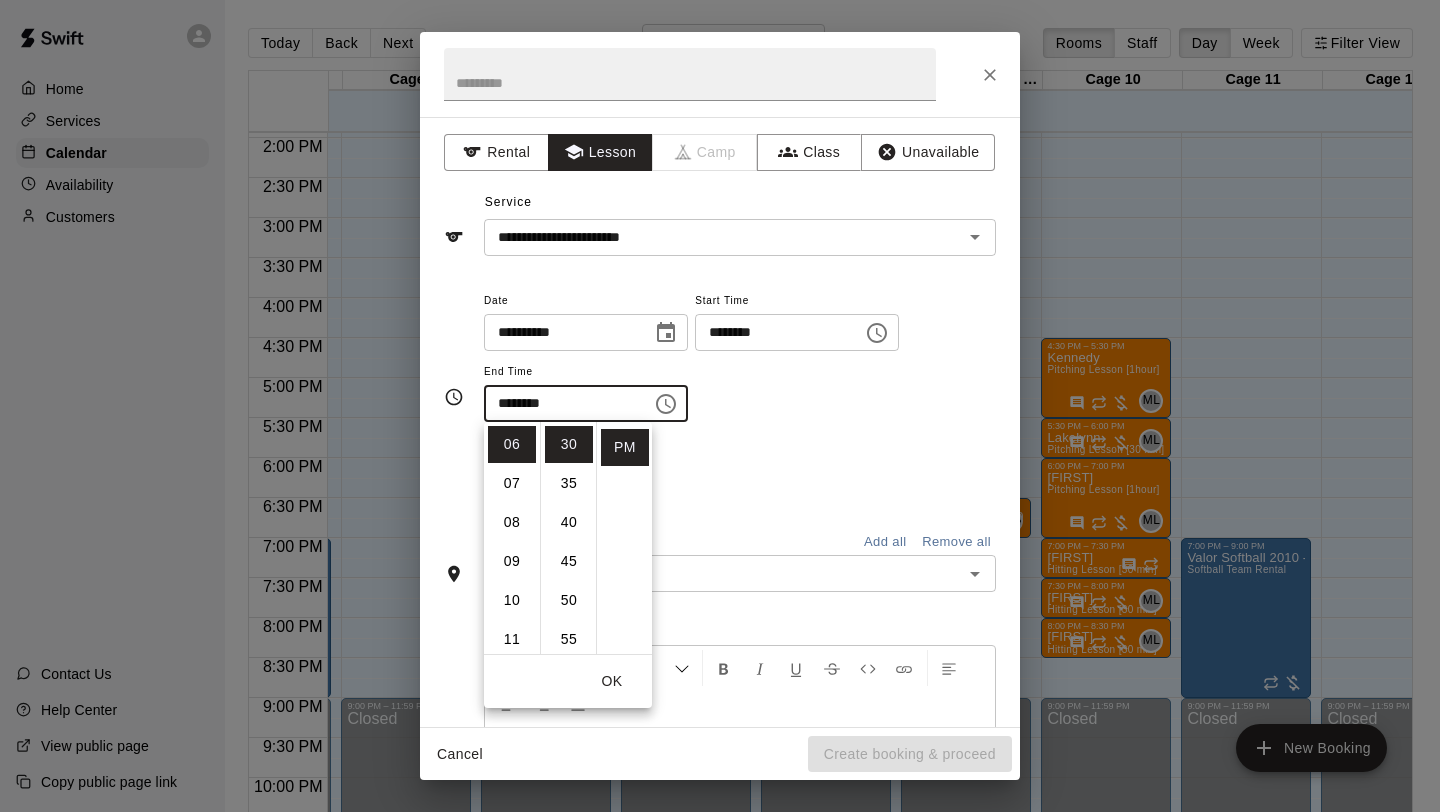 click on "**********" at bounding box center (740, 365) 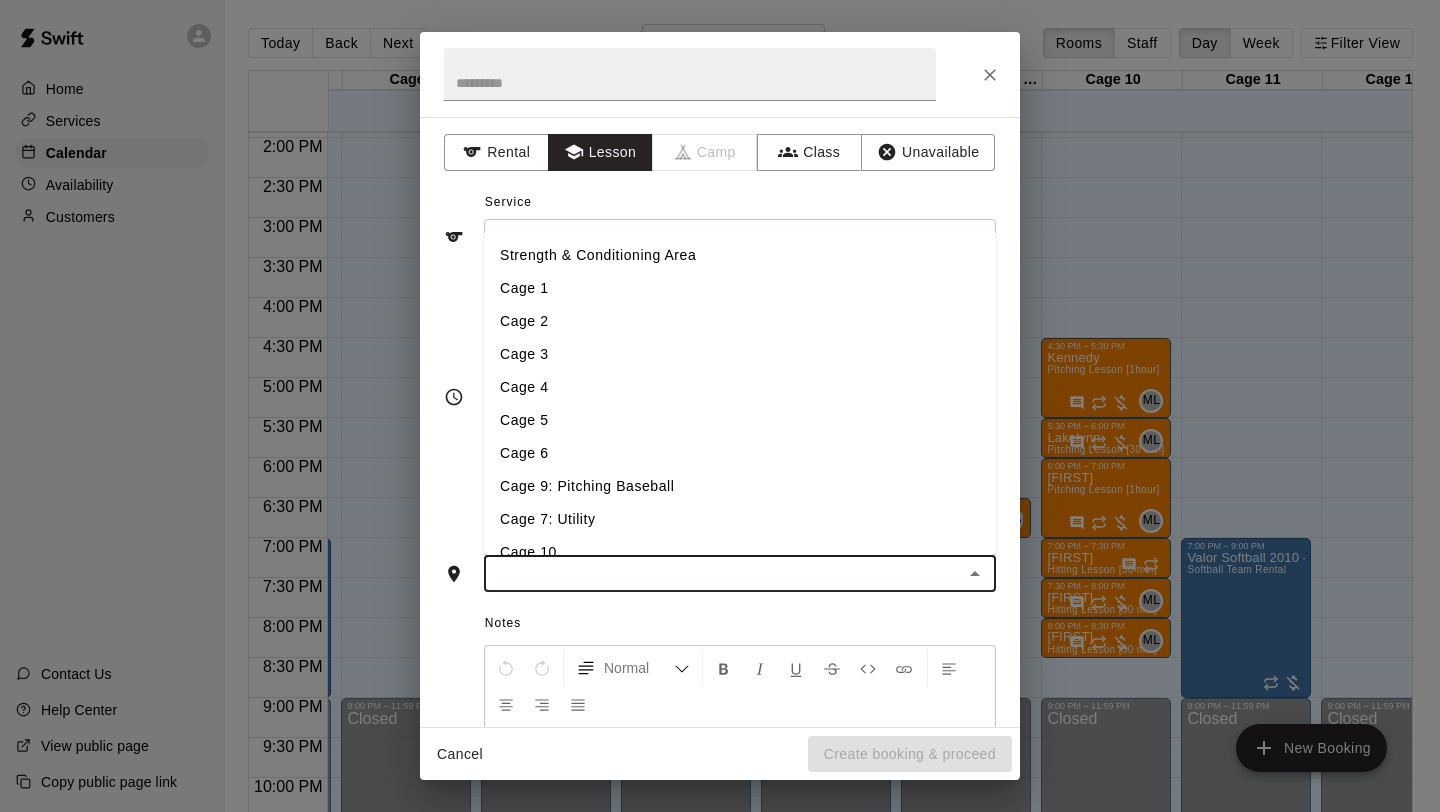 click at bounding box center [723, 573] 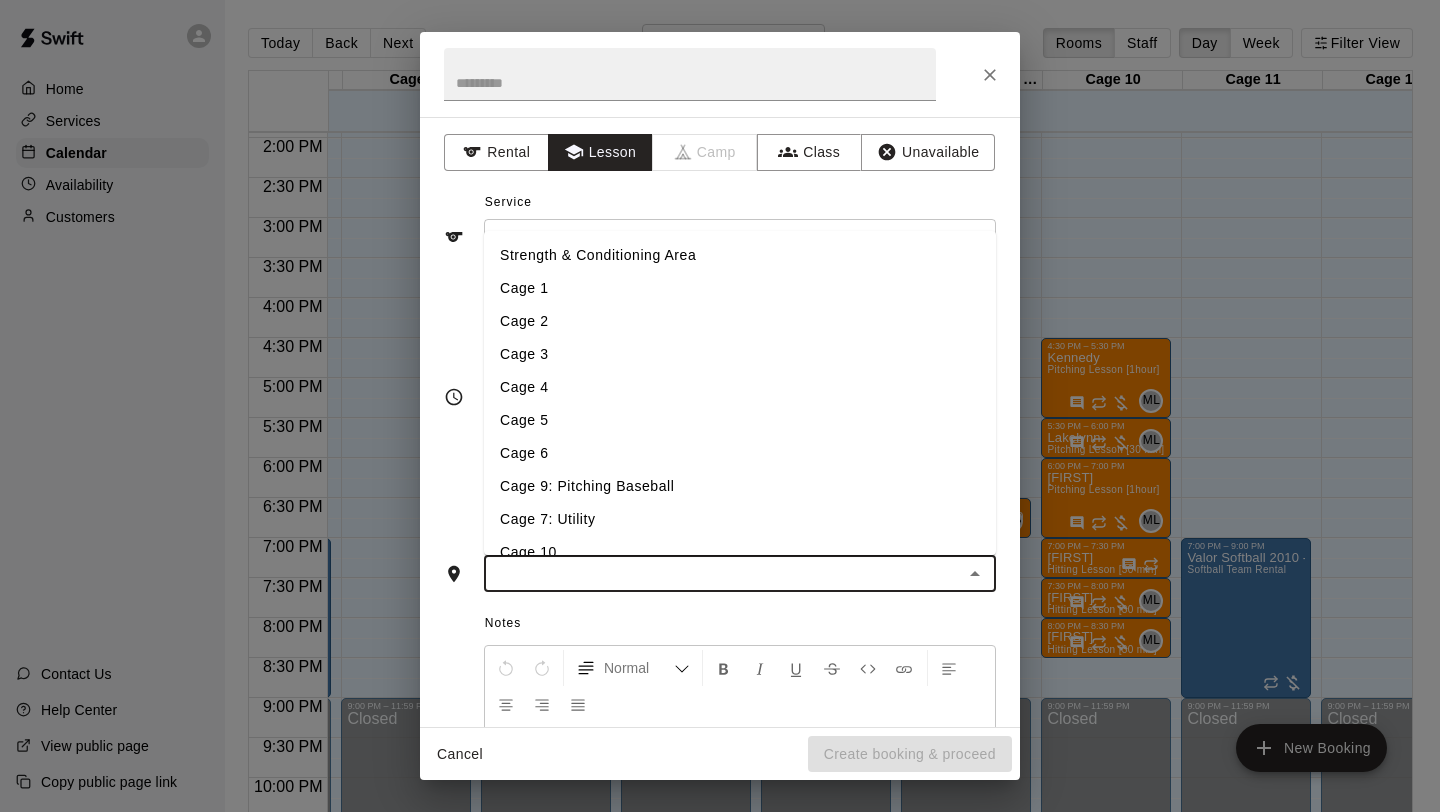 click on "Cage 5" at bounding box center [740, 420] 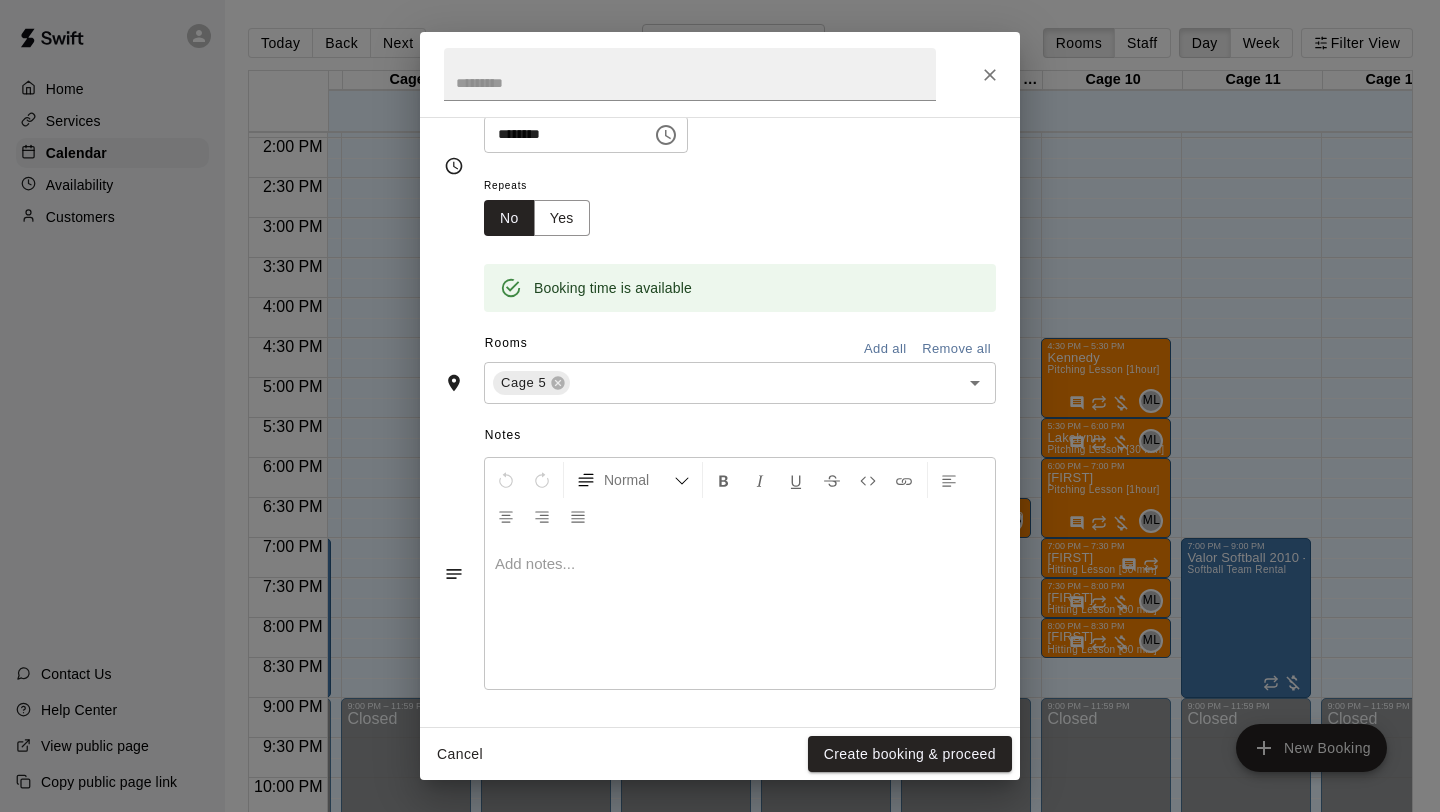 click at bounding box center [740, 614] 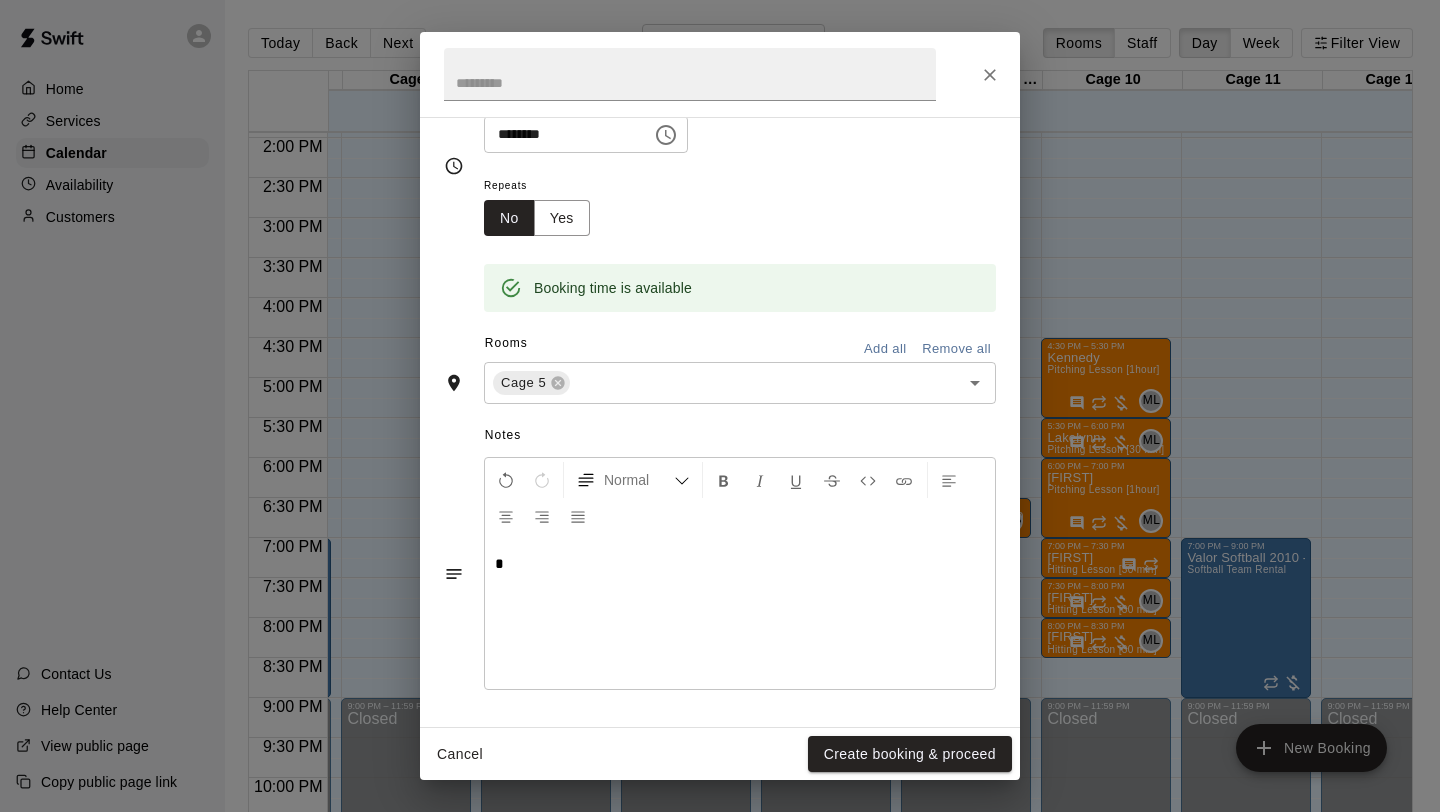 type 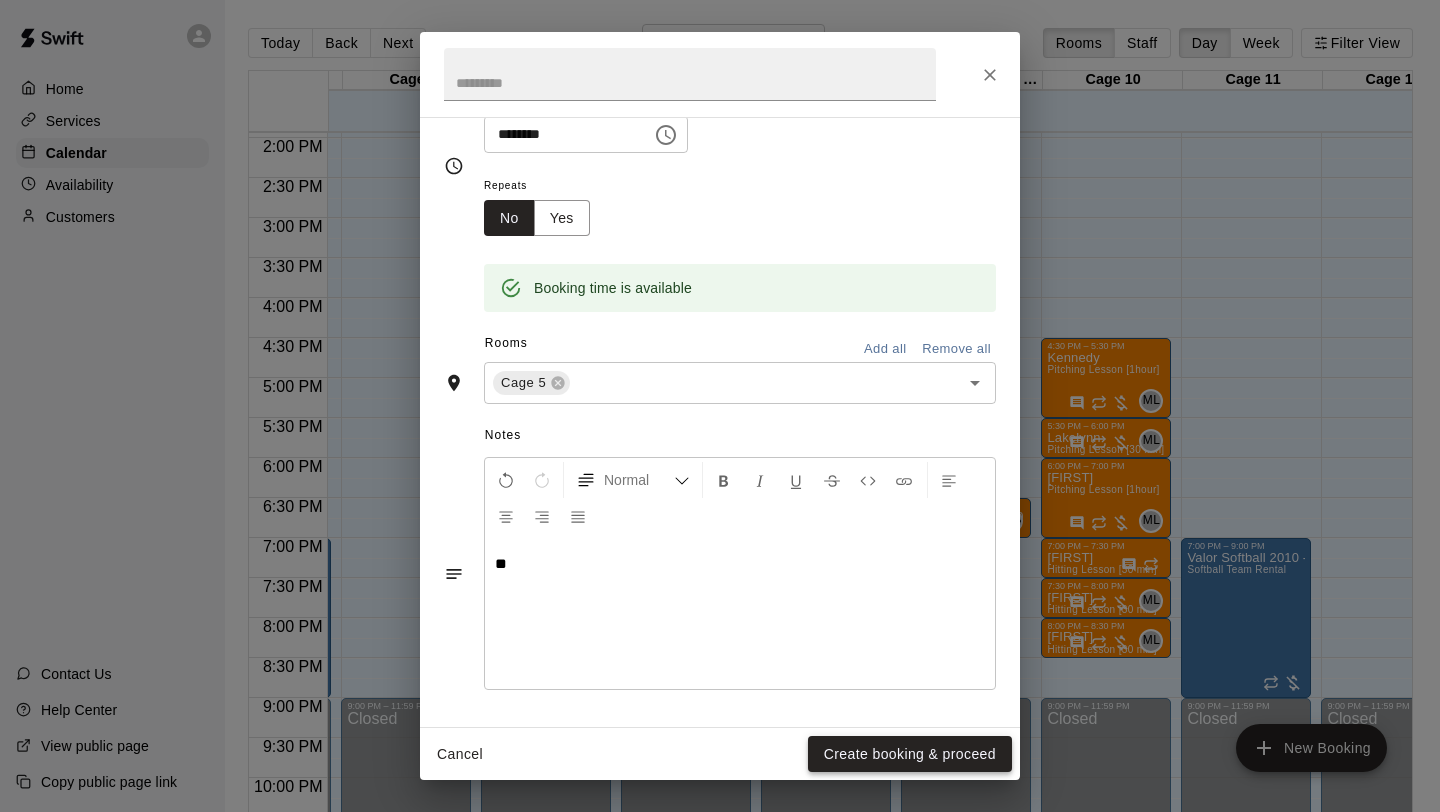 click on "Create booking & proceed" at bounding box center (910, 754) 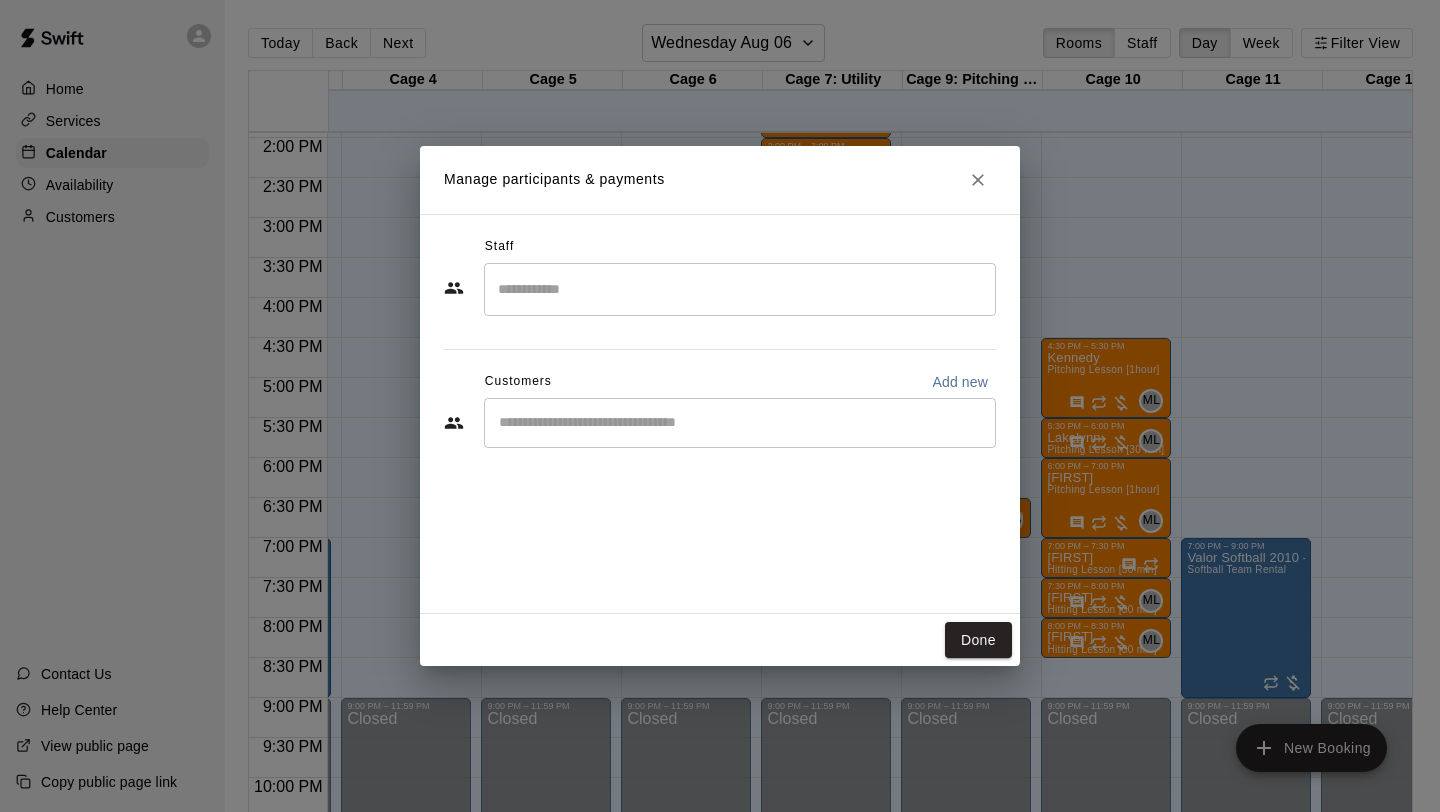 click at bounding box center (740, 289) 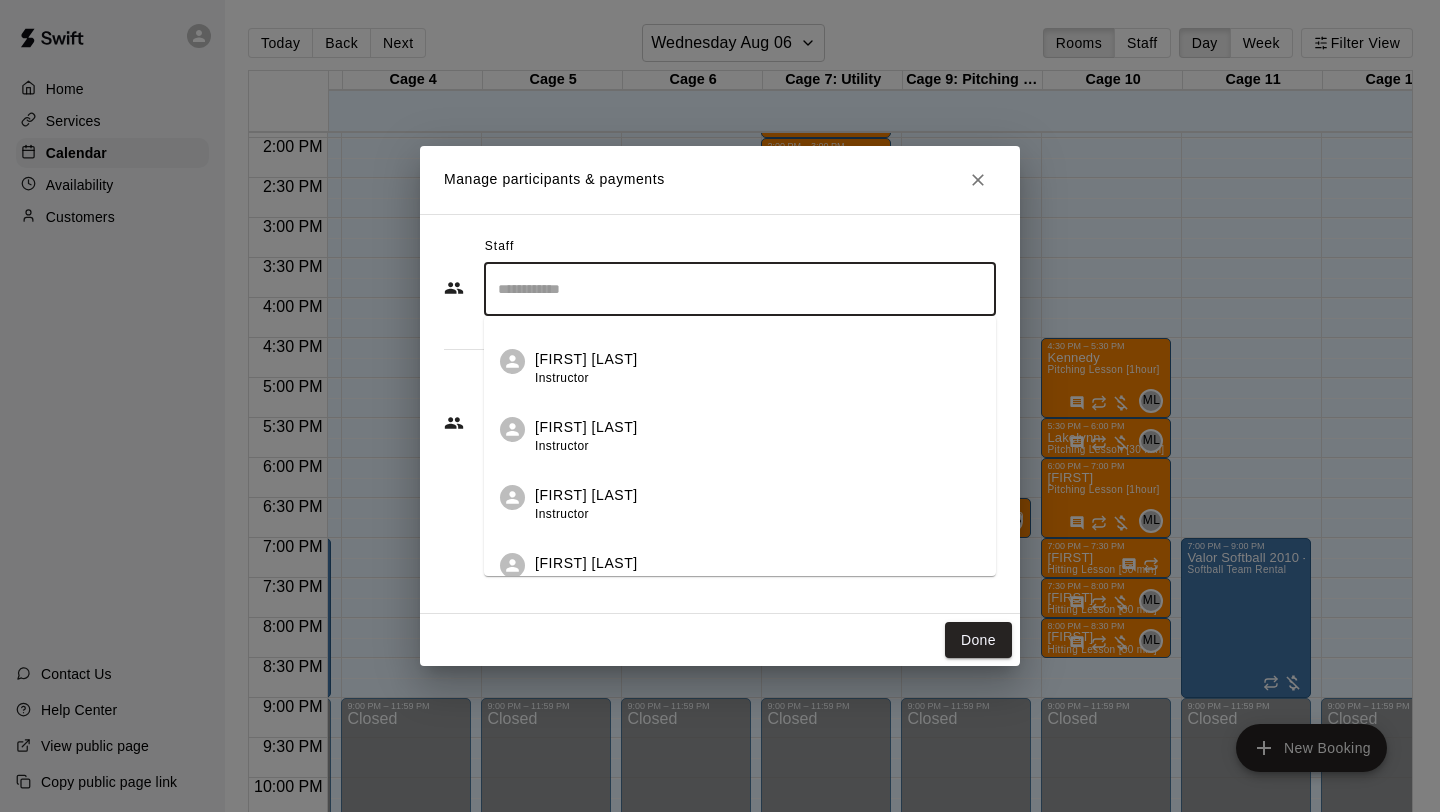 click on "[FIRST] [LAST]" at bounding box center [586, 495] 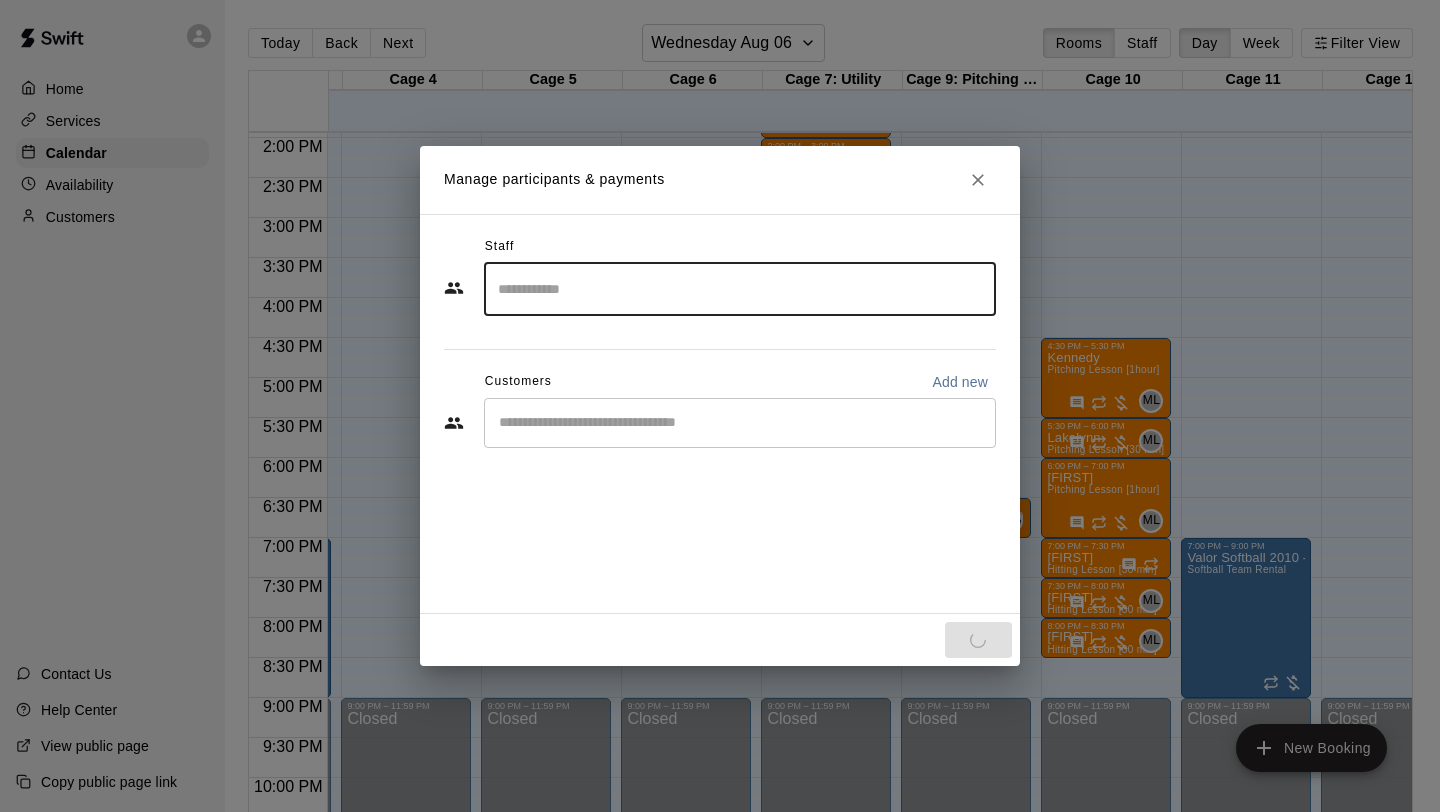 click on "Staff ​ Customers Add new ​" at bounding box center (720, 414) 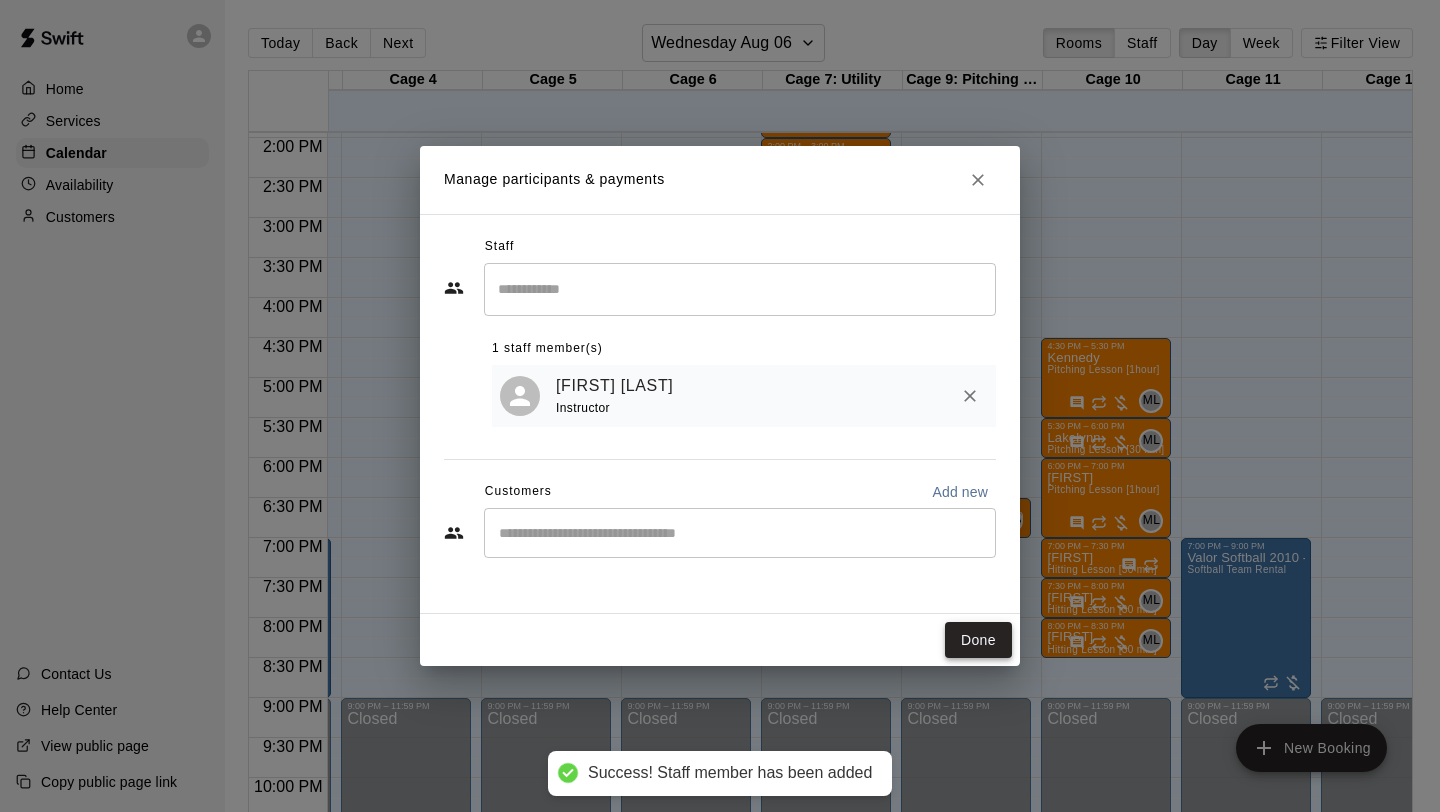 click on "Done" at bounding box center [978, 640] 